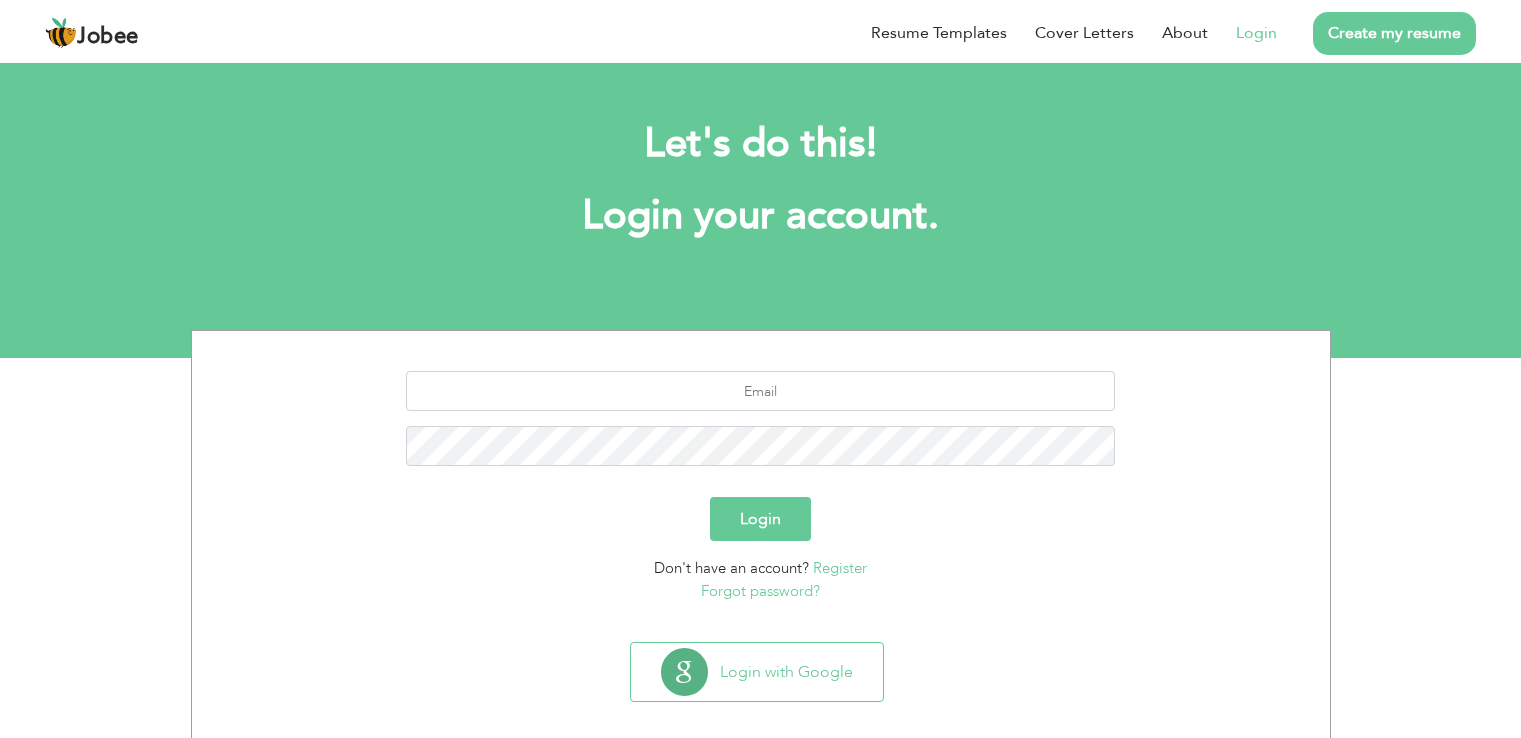 scroll, scrollTop: 0, scrollLeft: 0, axis: both 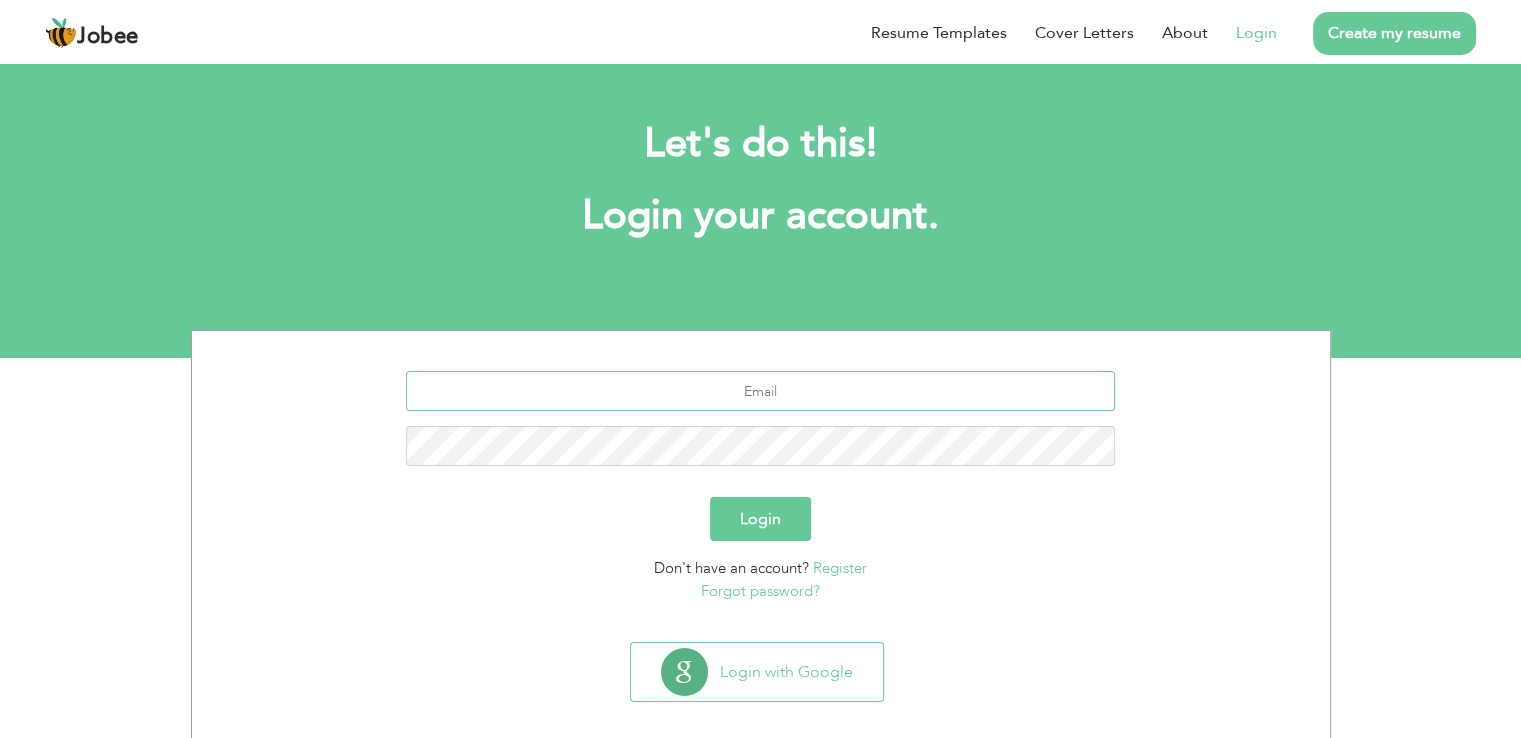 click at bounding box center [760, 391] 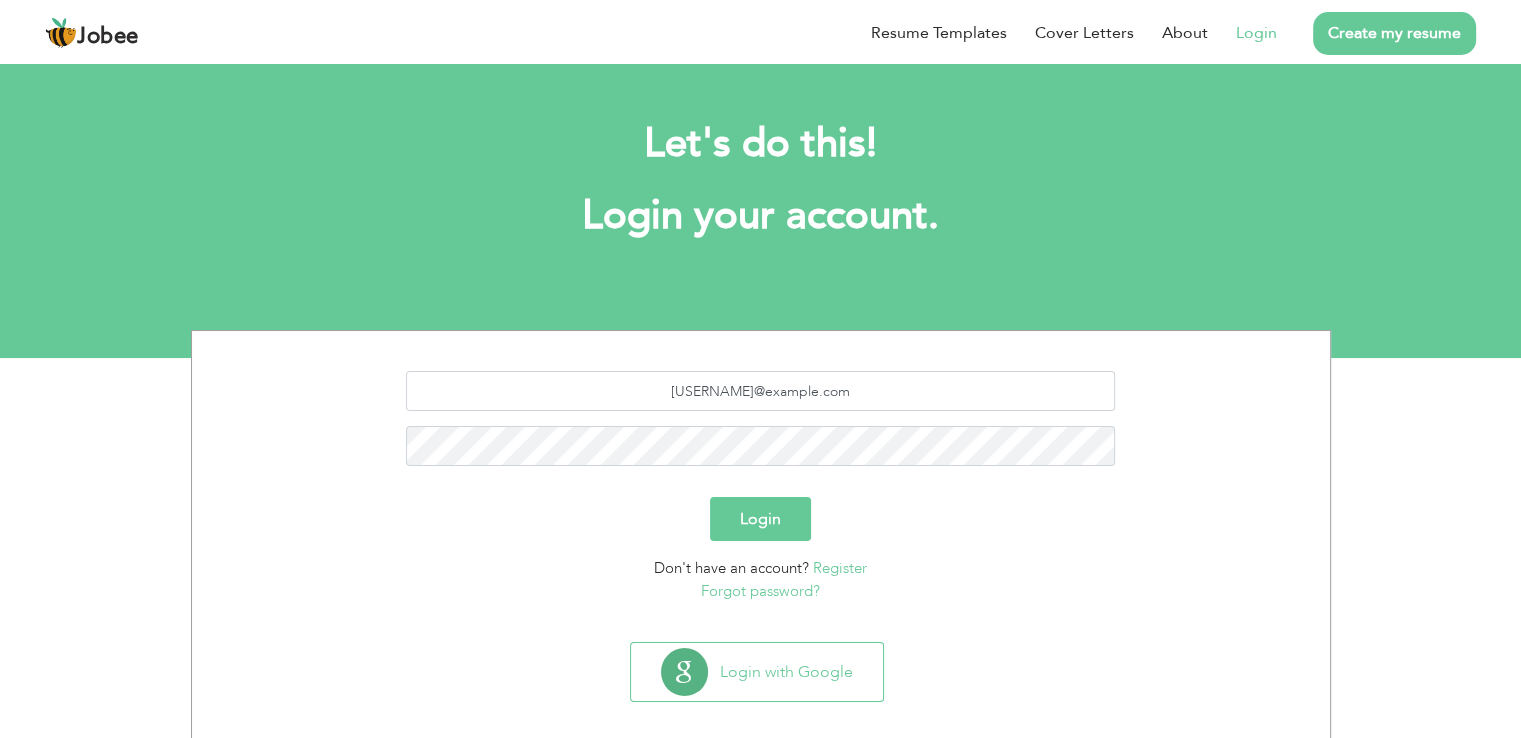 click on "Login" at bounding box center [760, 519] 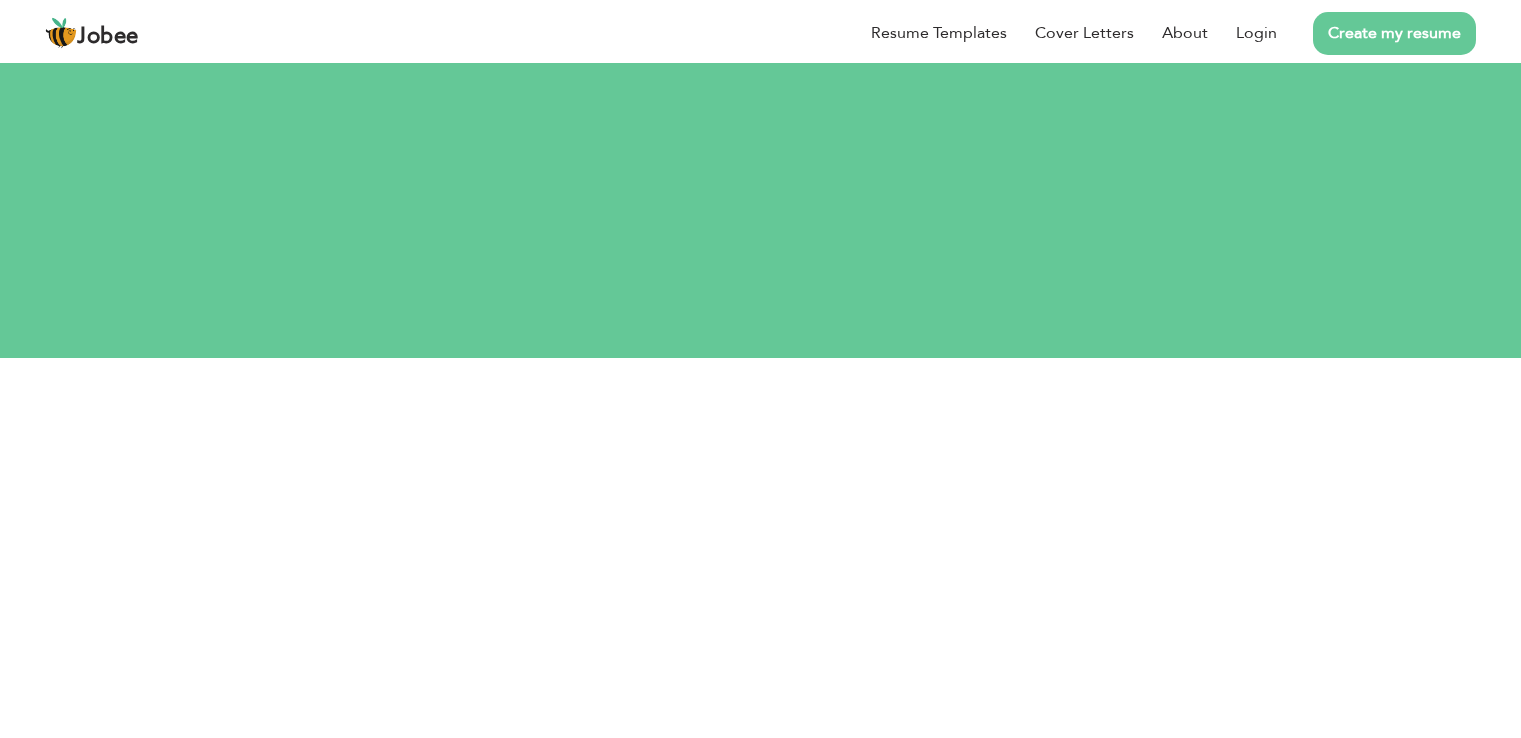scroll, scrollTop: 0, scrollLeft: 0, axis: both 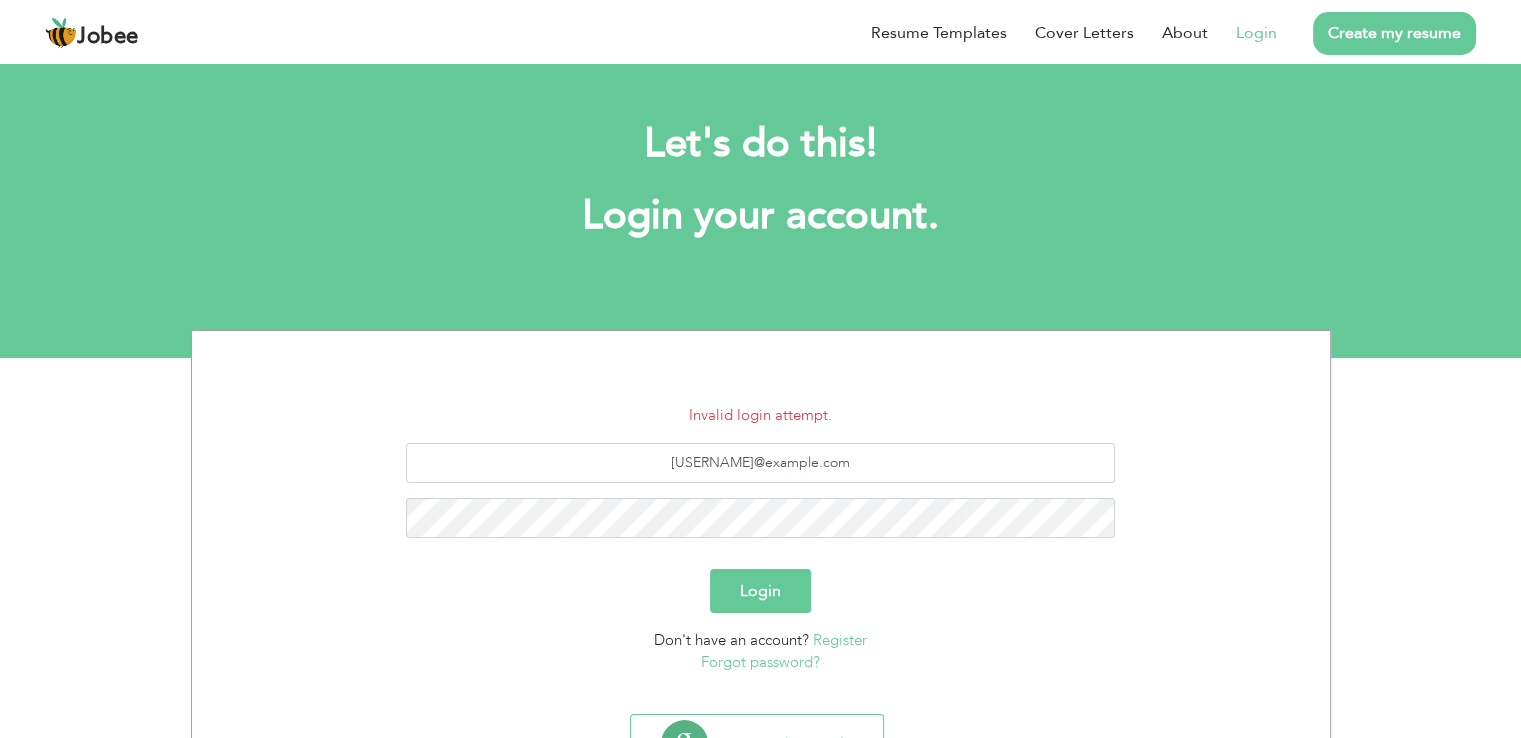 click on "Forgot password?" at bounding box center [760, 662] 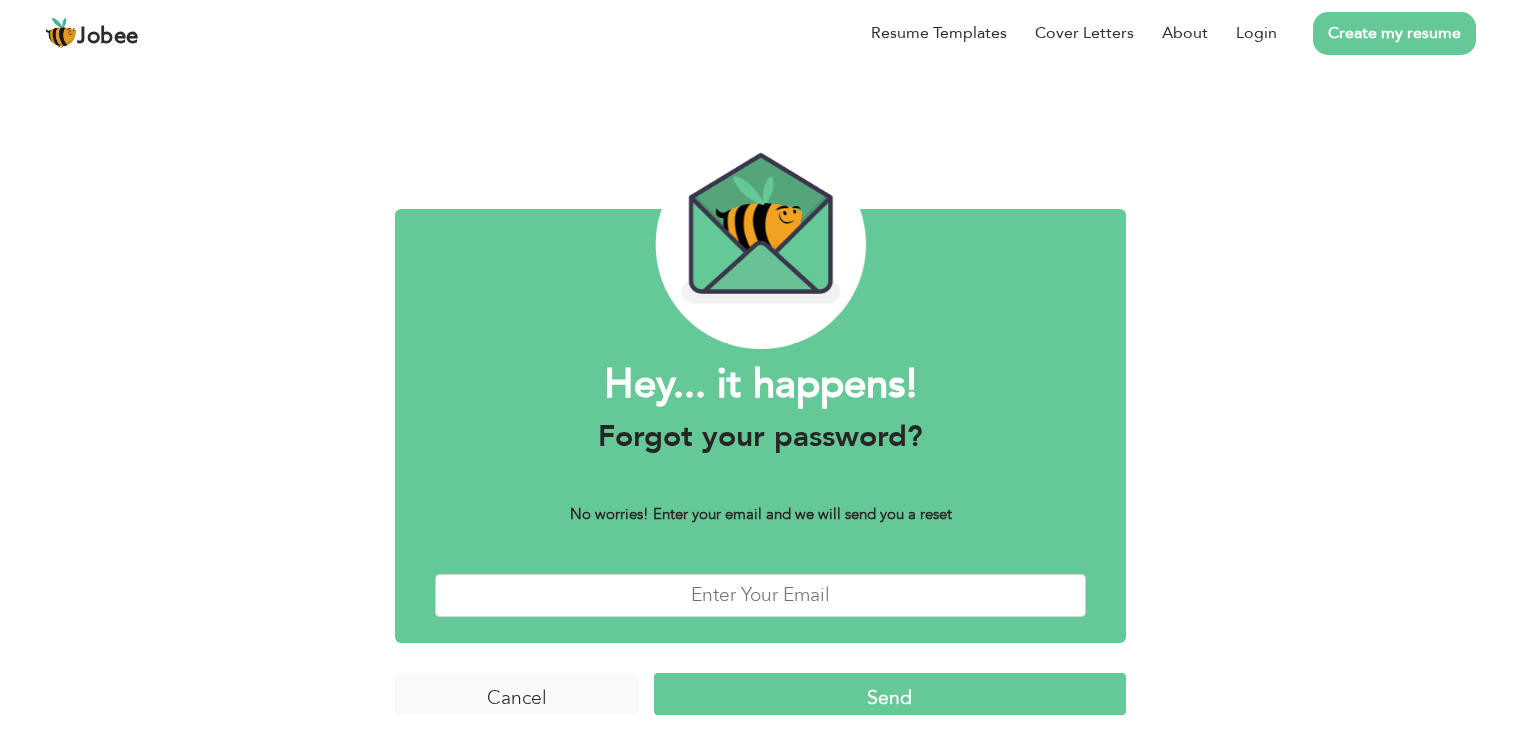scroll, scrollTop: 0, scrollLeft: 0, axis: both 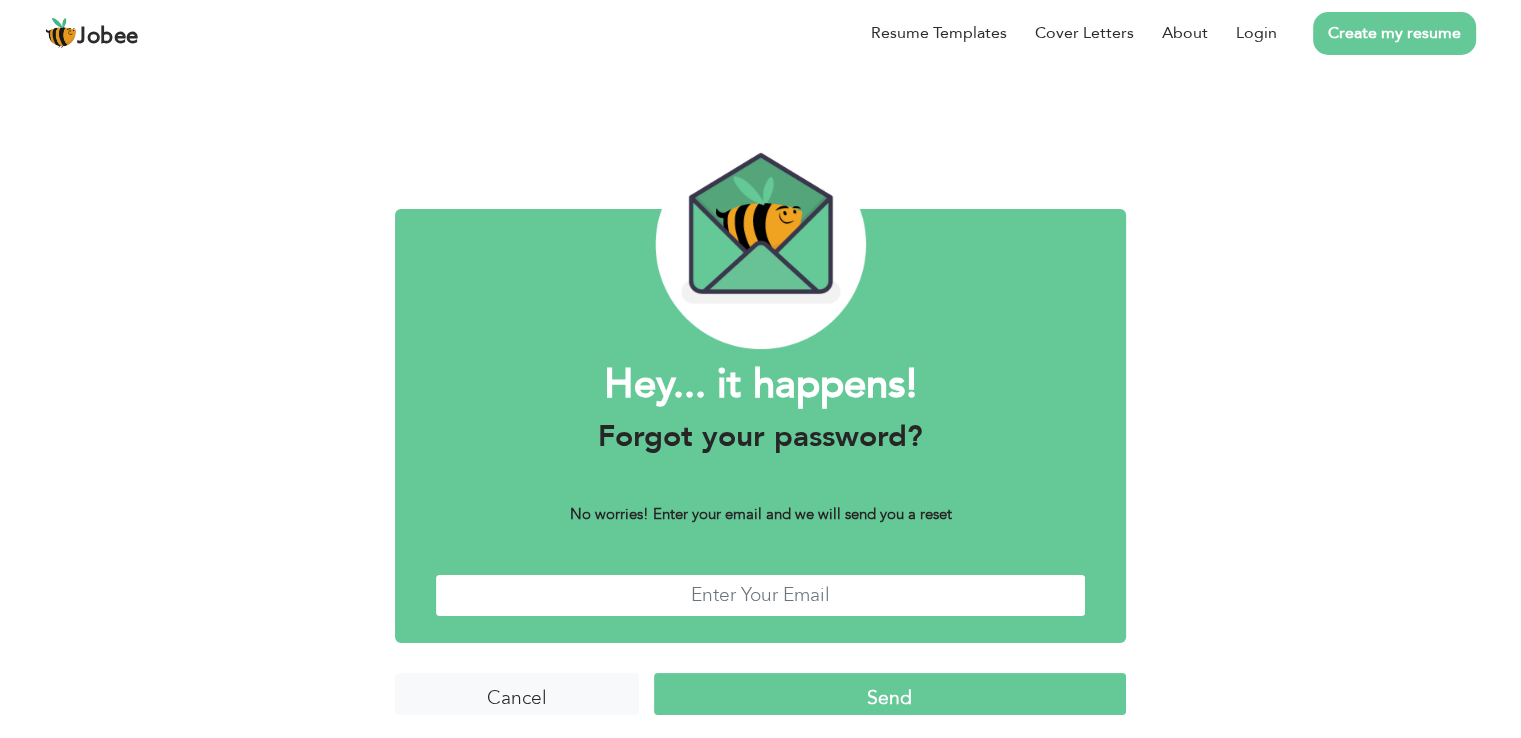 click at bounding box center (760, 595) 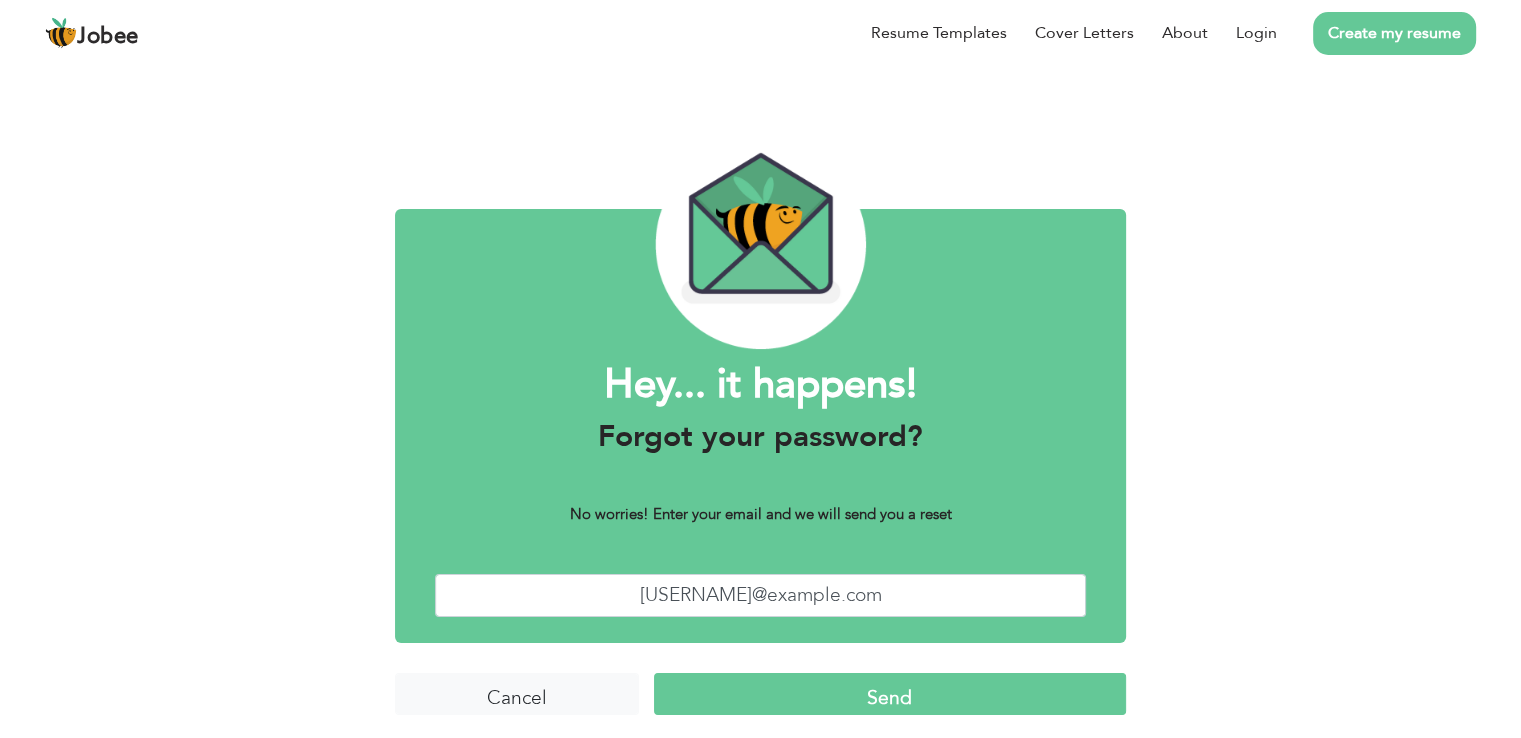 click on "Send" at bounding box center (890, 694) 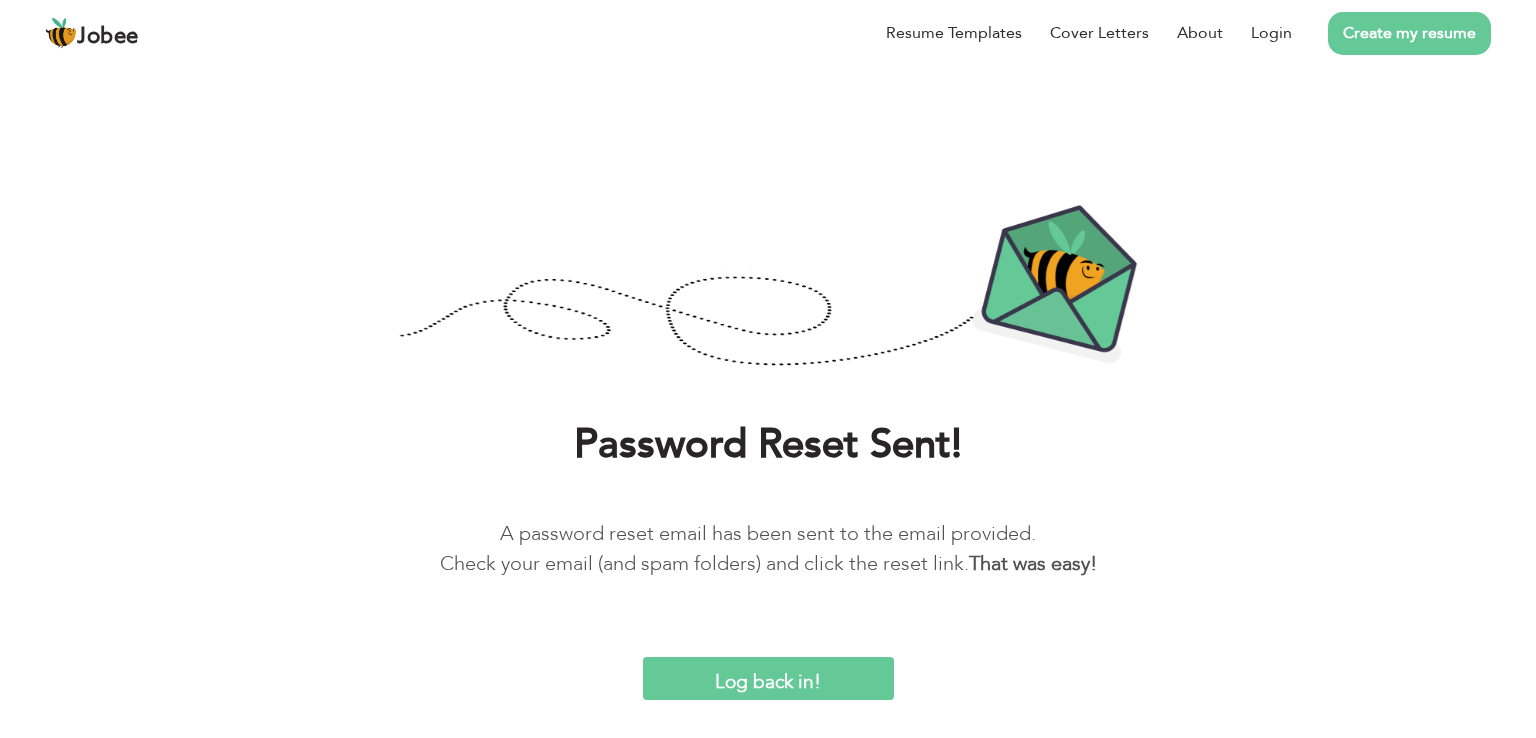scroll, scrollTop: 0, scrollLeft: 0, axis: both 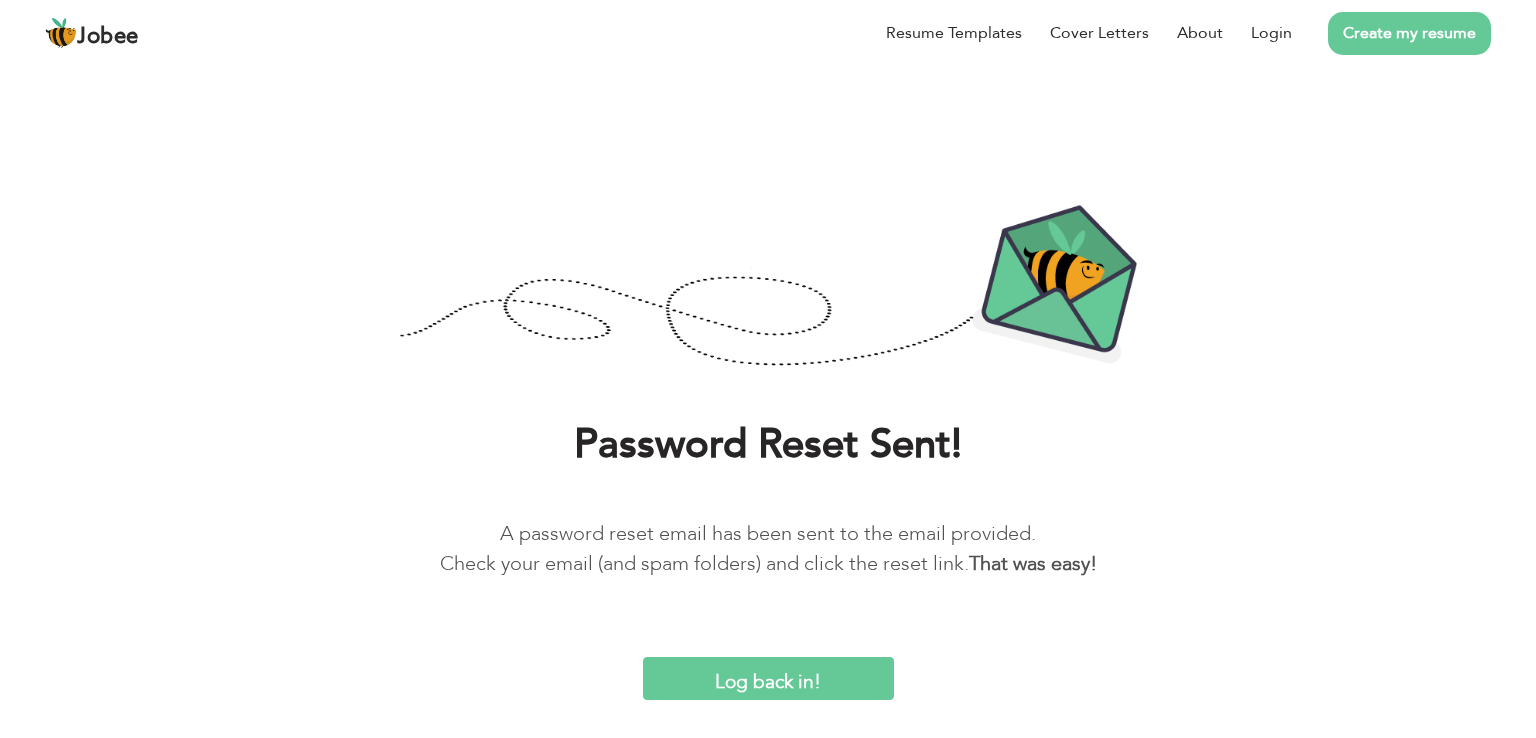 click on "Log back in!" at bounding box center (768, 678) 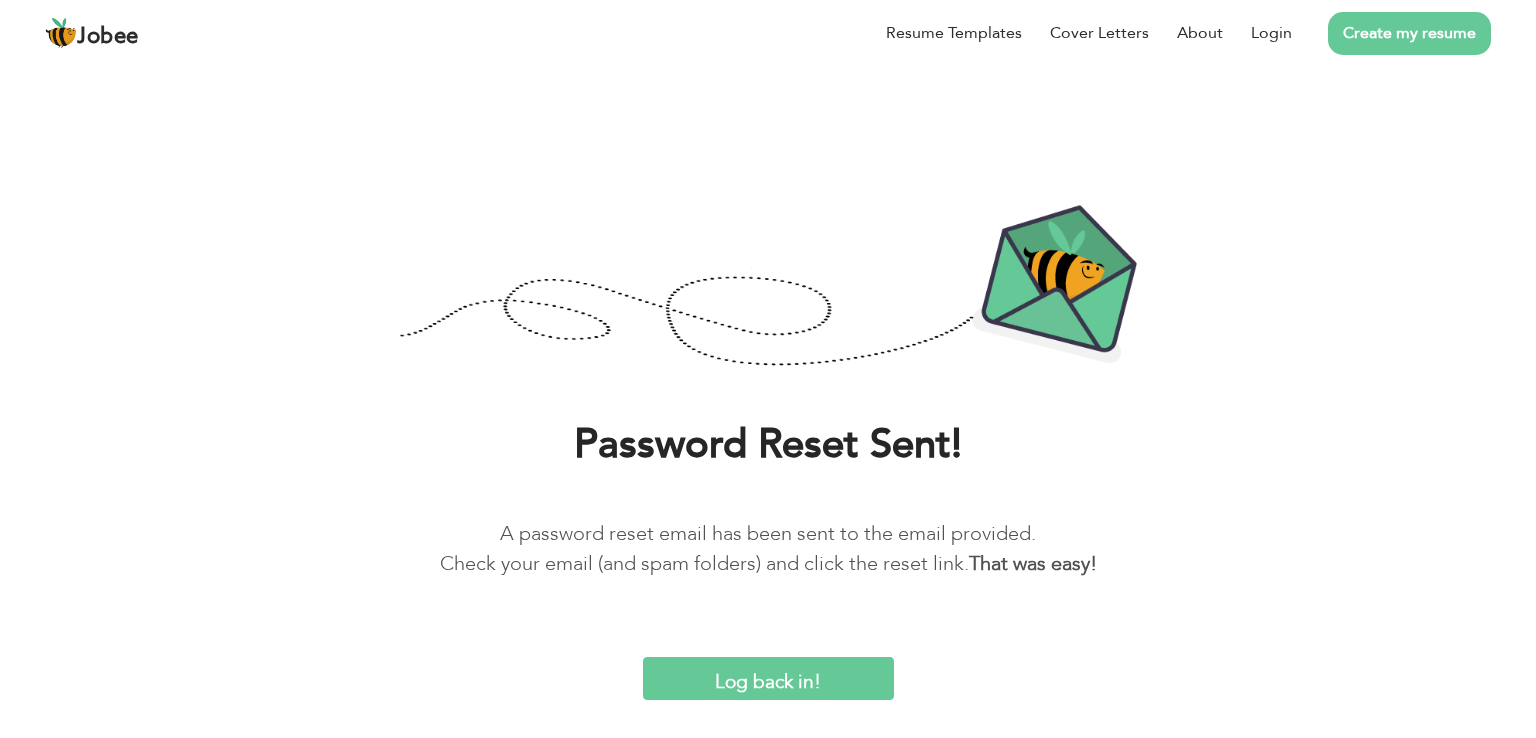 click on "Log back in!" at bounding box center [768, 678] 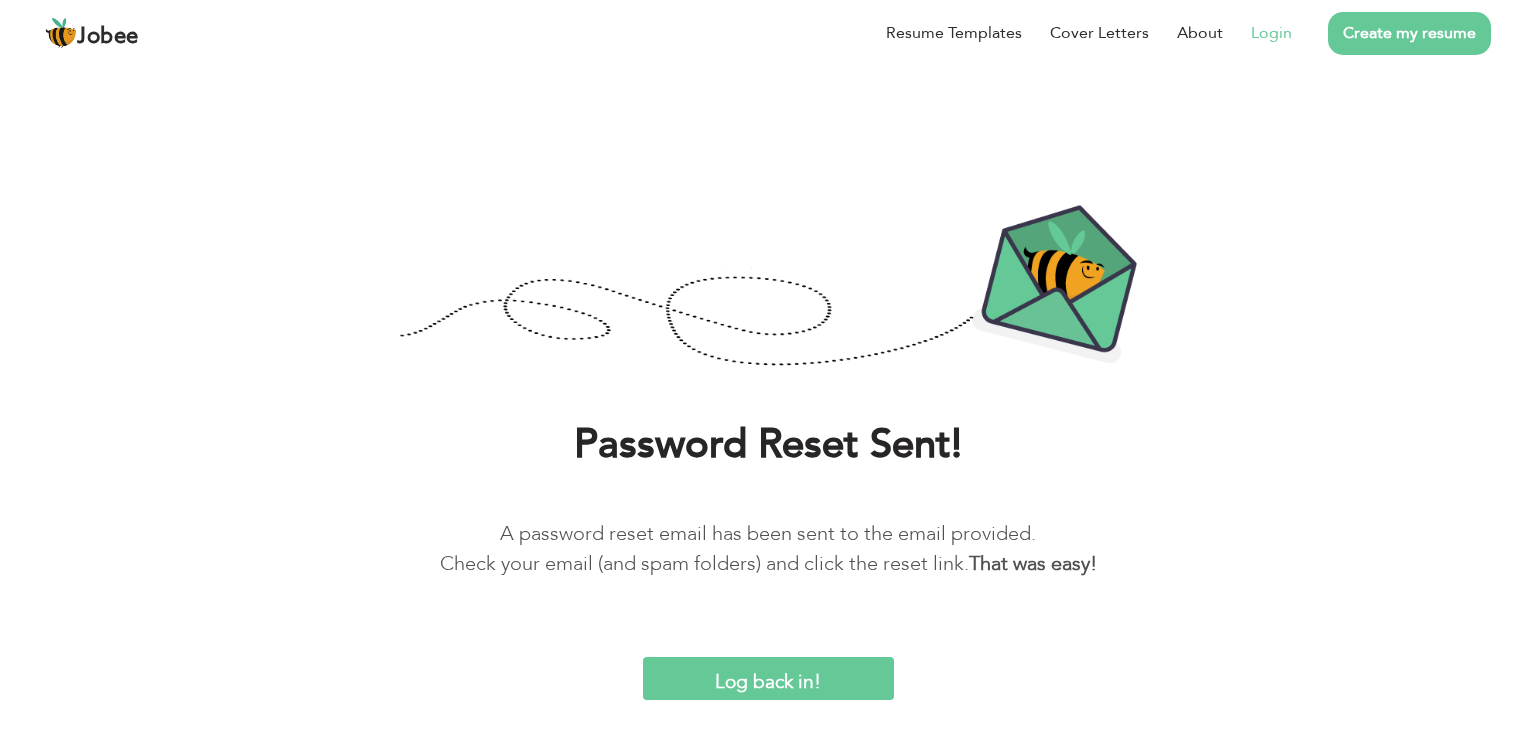 click on "Login" at bounding box center [1271, 33] 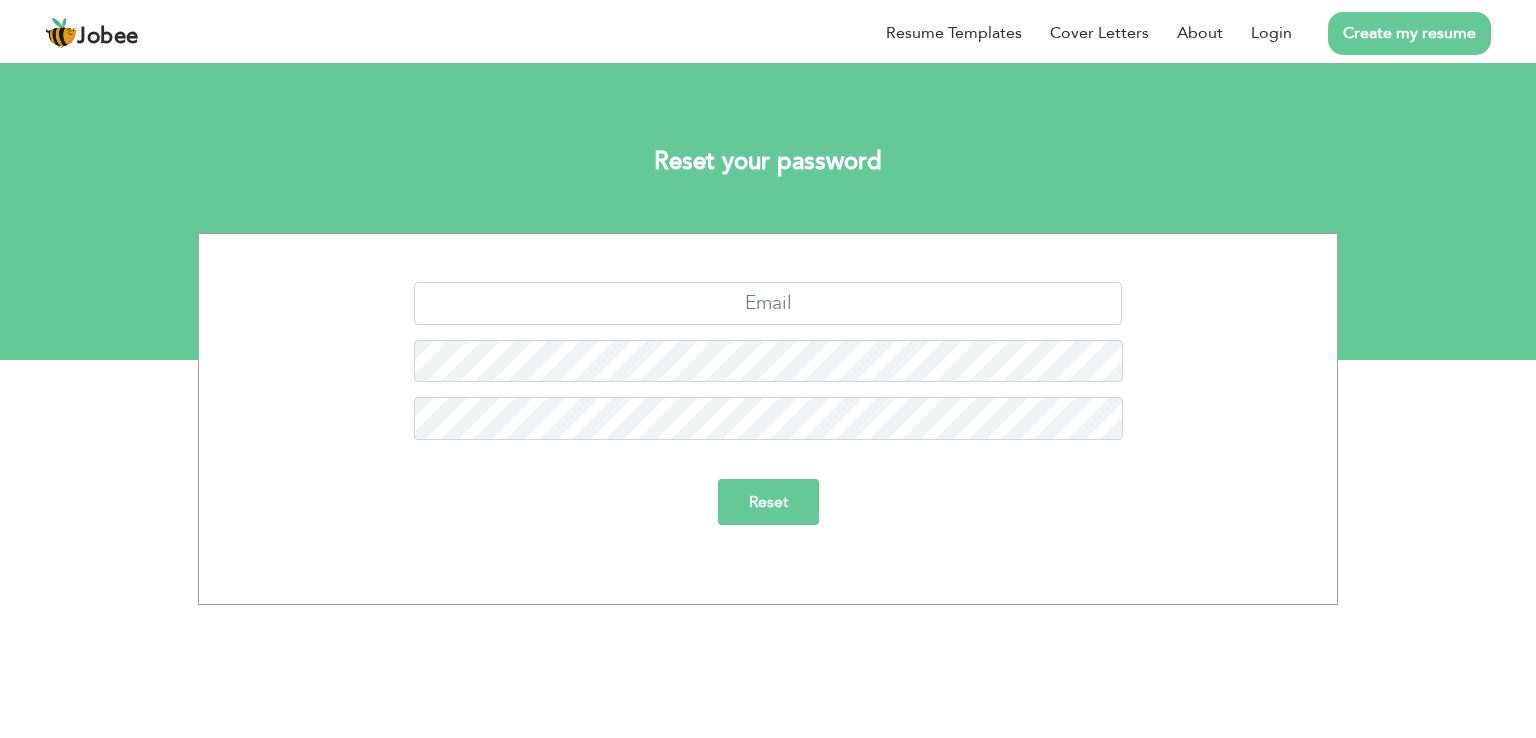 scroll, scrollTop: 0, scrollLeft: 0, axis: both 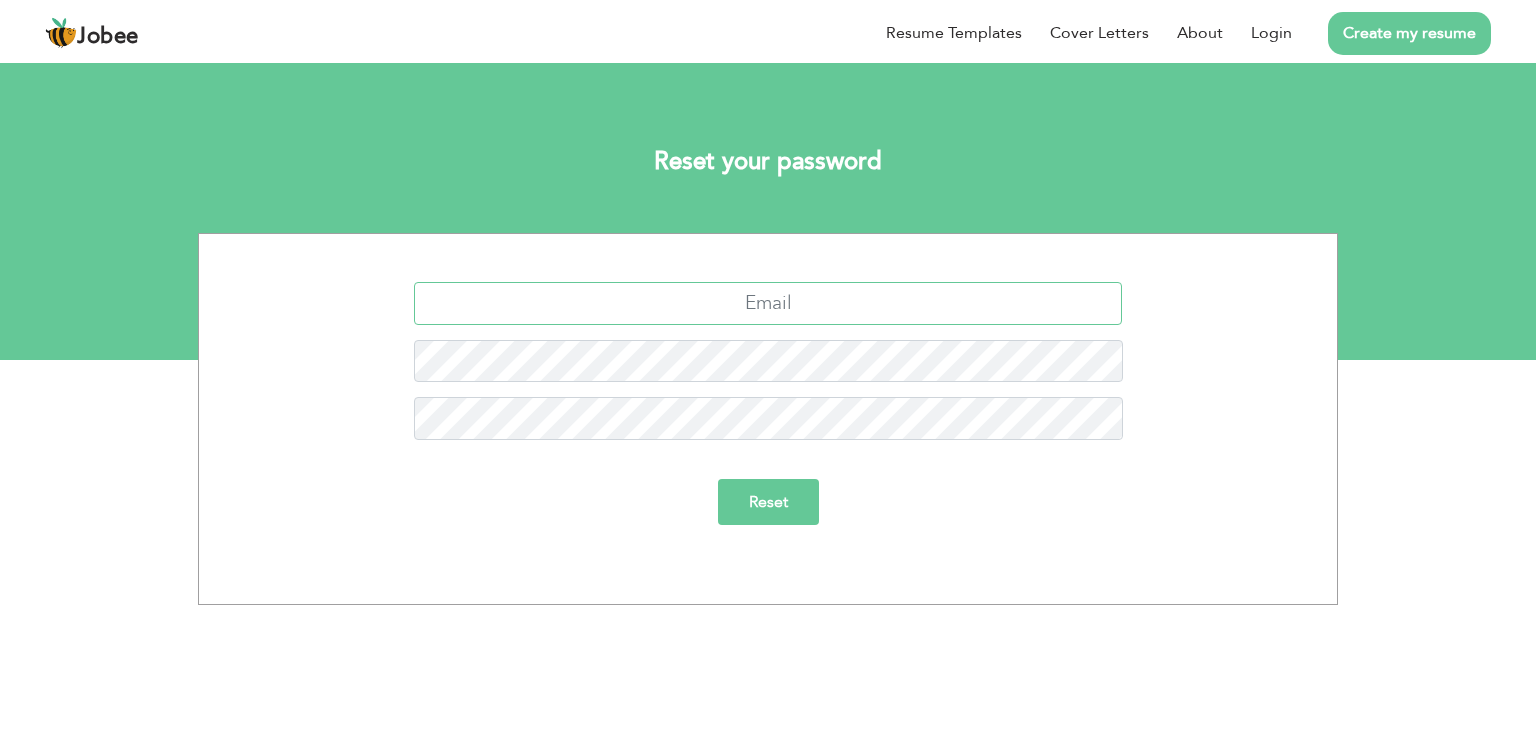 click at bounding box center [768, 303] 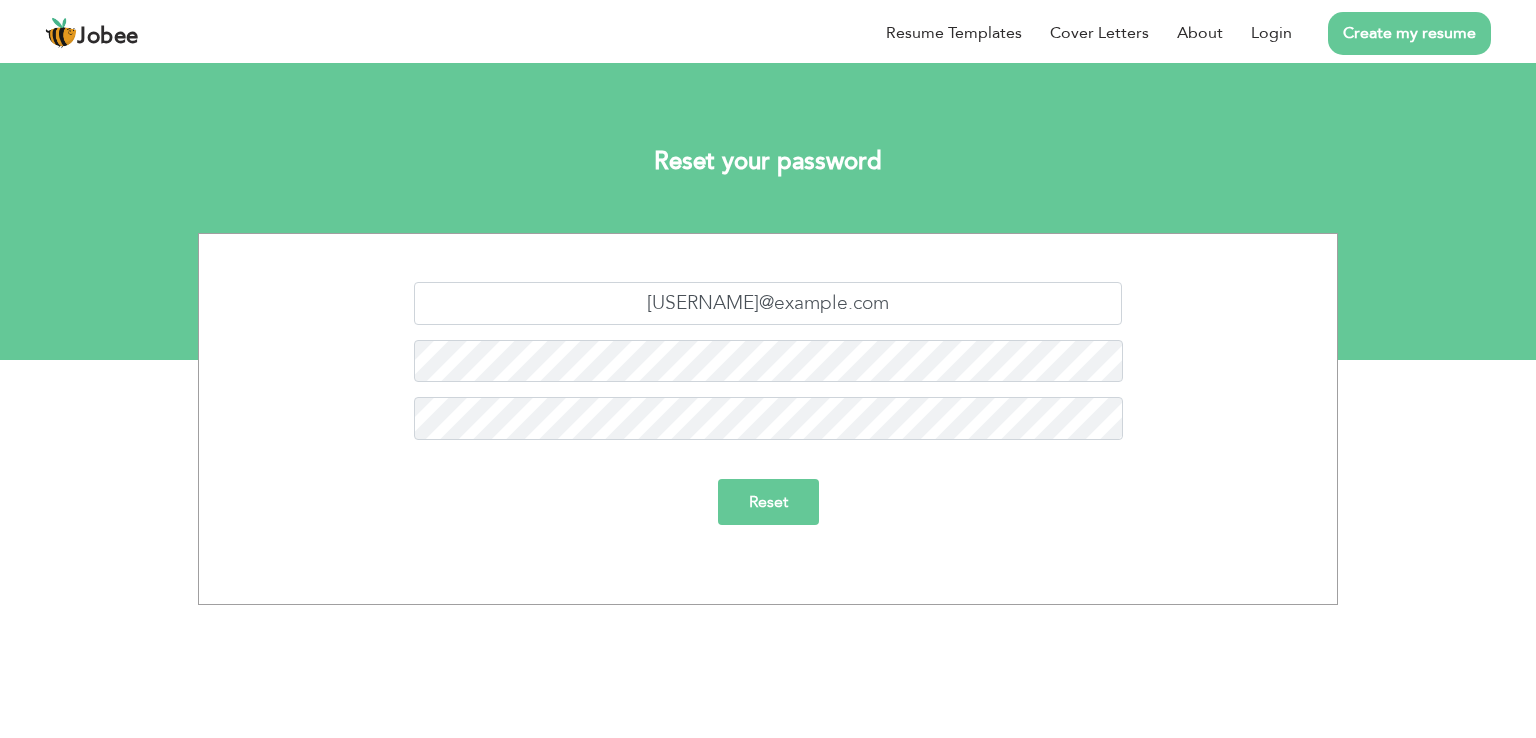 click on "Reset" at bounding box center [768, 502] 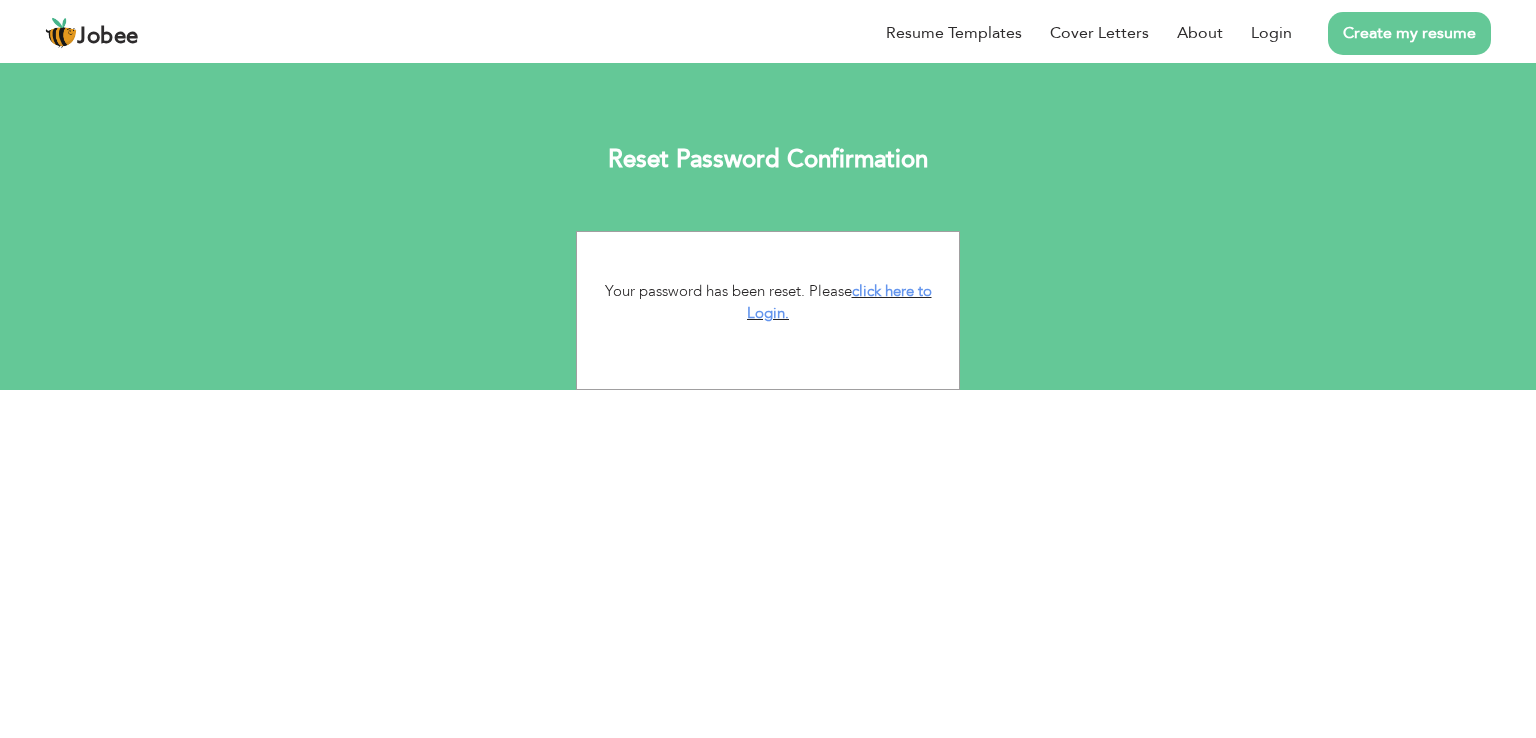 scroll, scrollTop: 0, scrollLeft: 0, axis: both 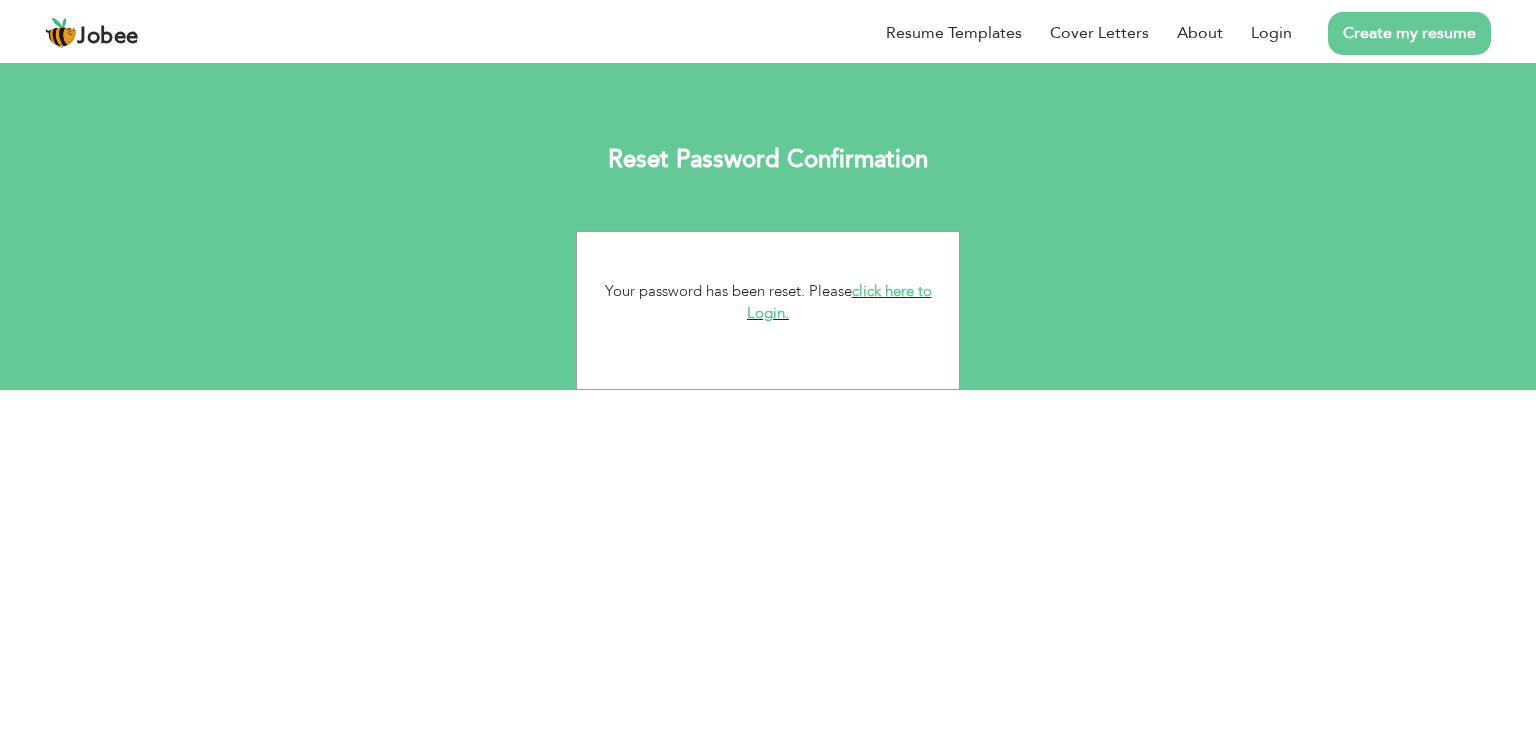 click on "click here to Login." at bounding box center [839, 302] 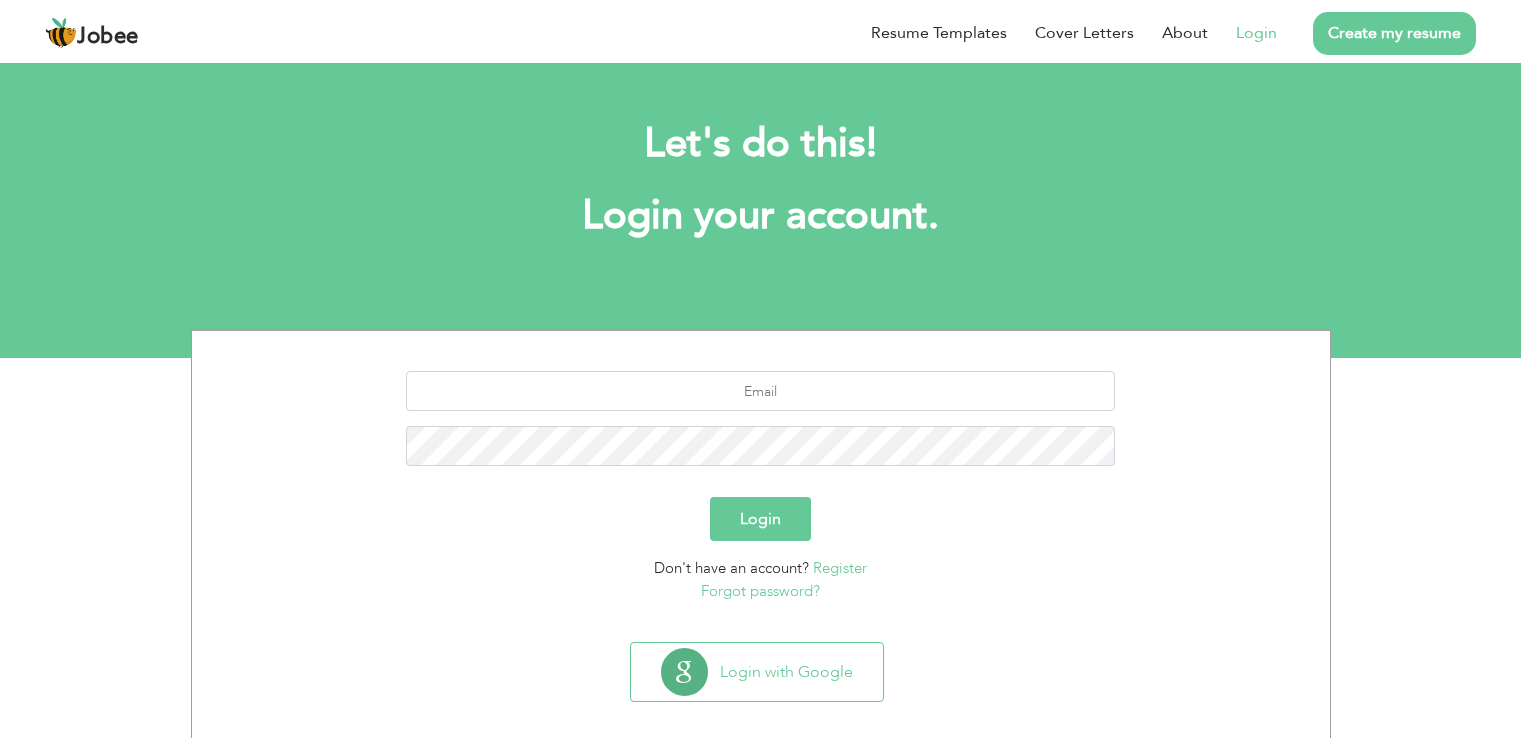 scroll, scrollTop: 0, scrollLeft: 0, axis: both 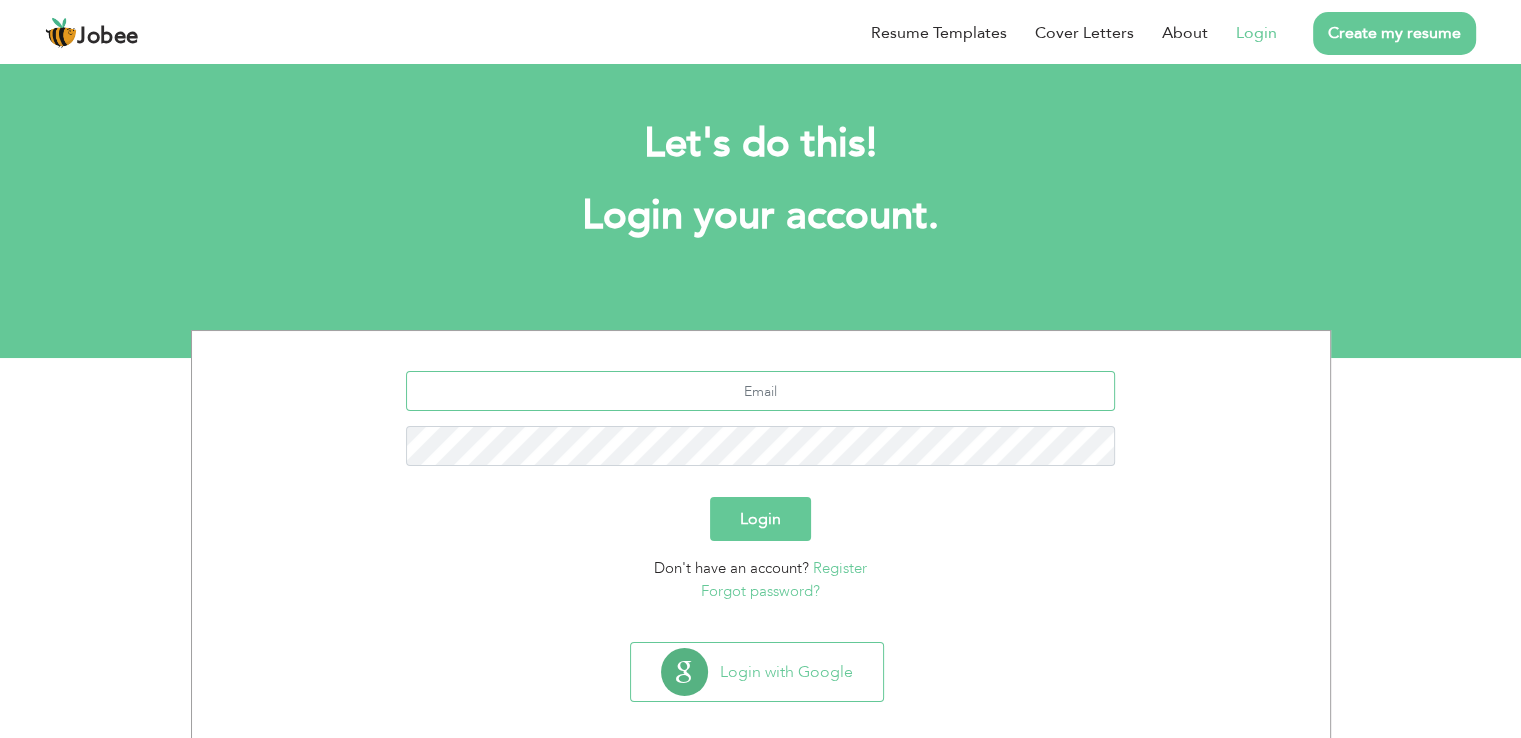click at bounding box center [760, 391] 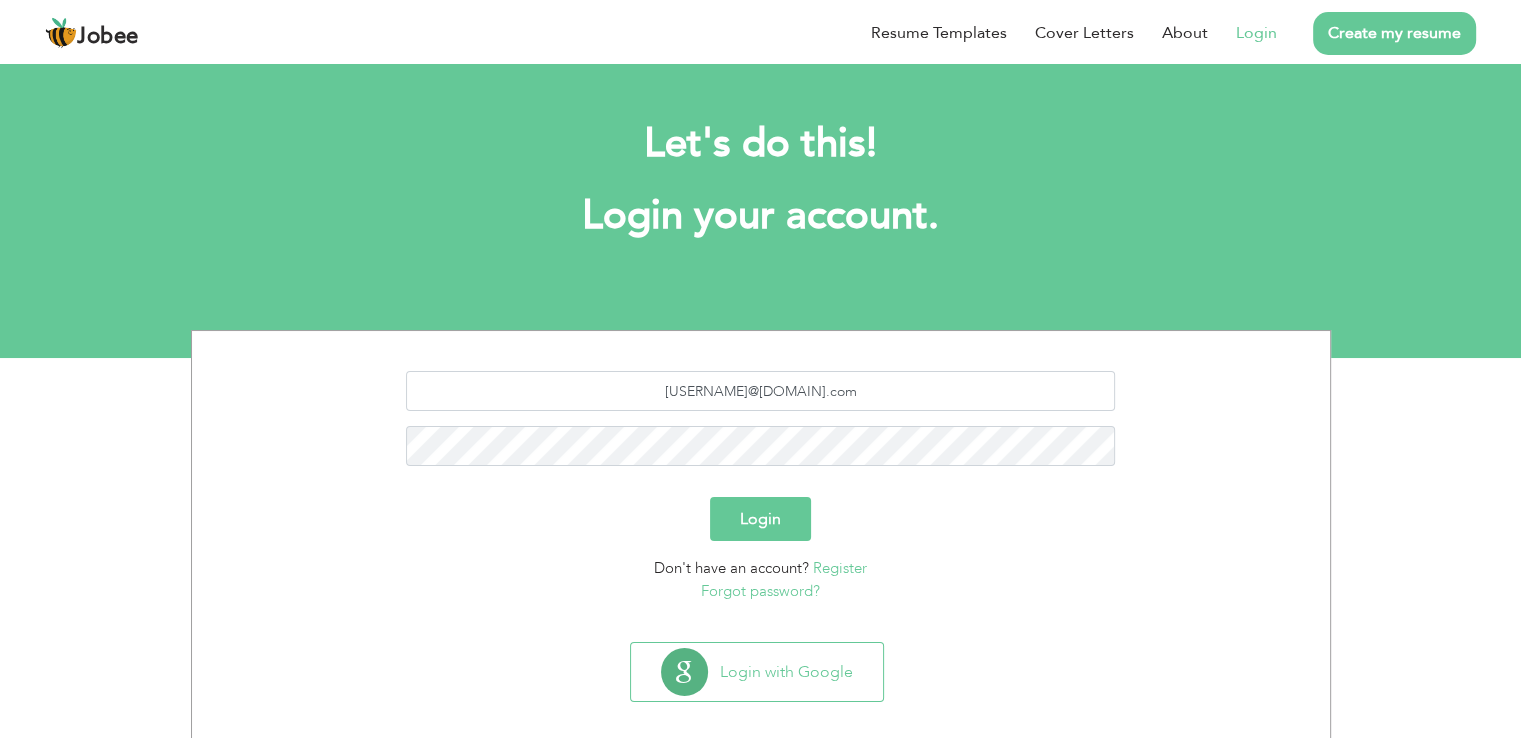 click on "Login" at bounding box center [760, 519] 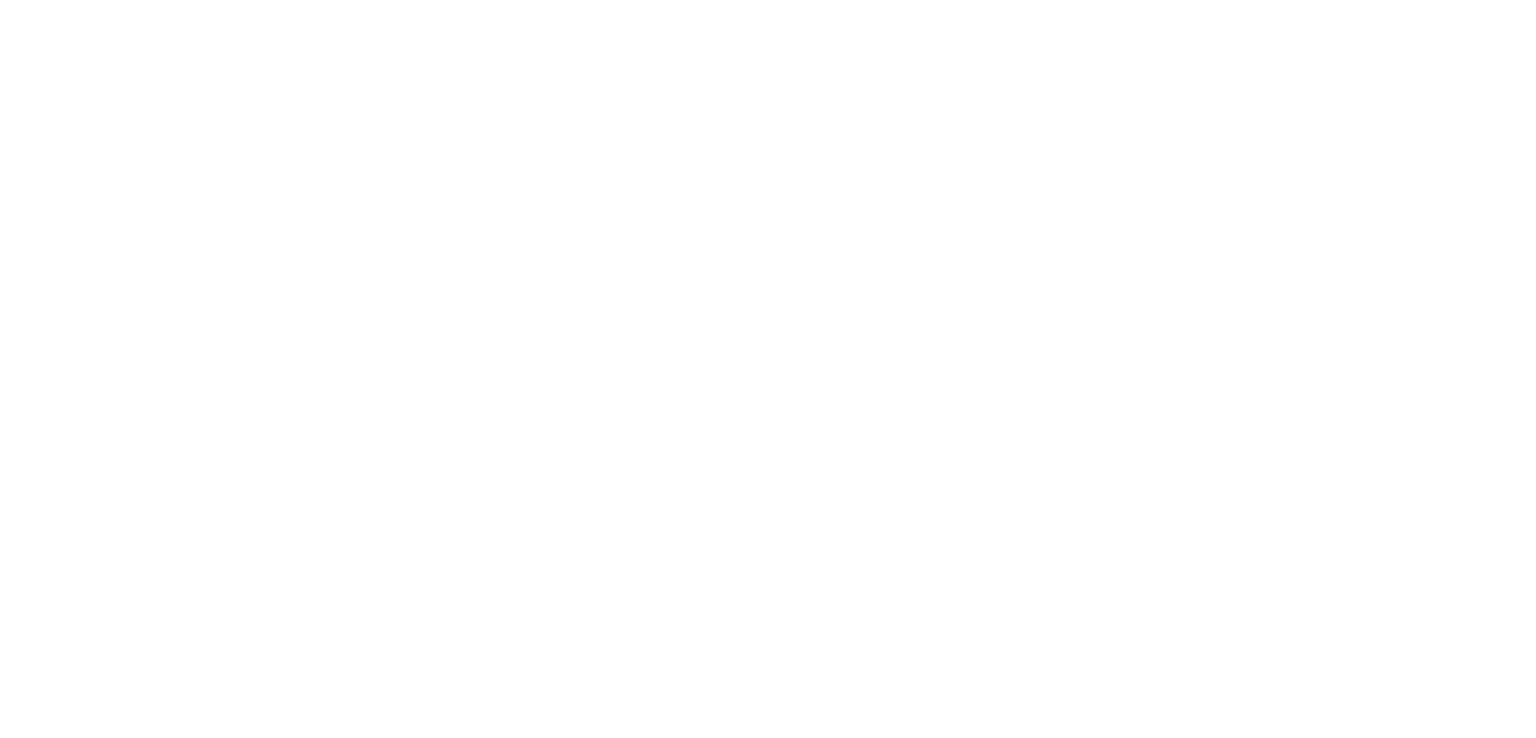 scroll, scrollTop: 0, scrollLeft: 0, axis: both 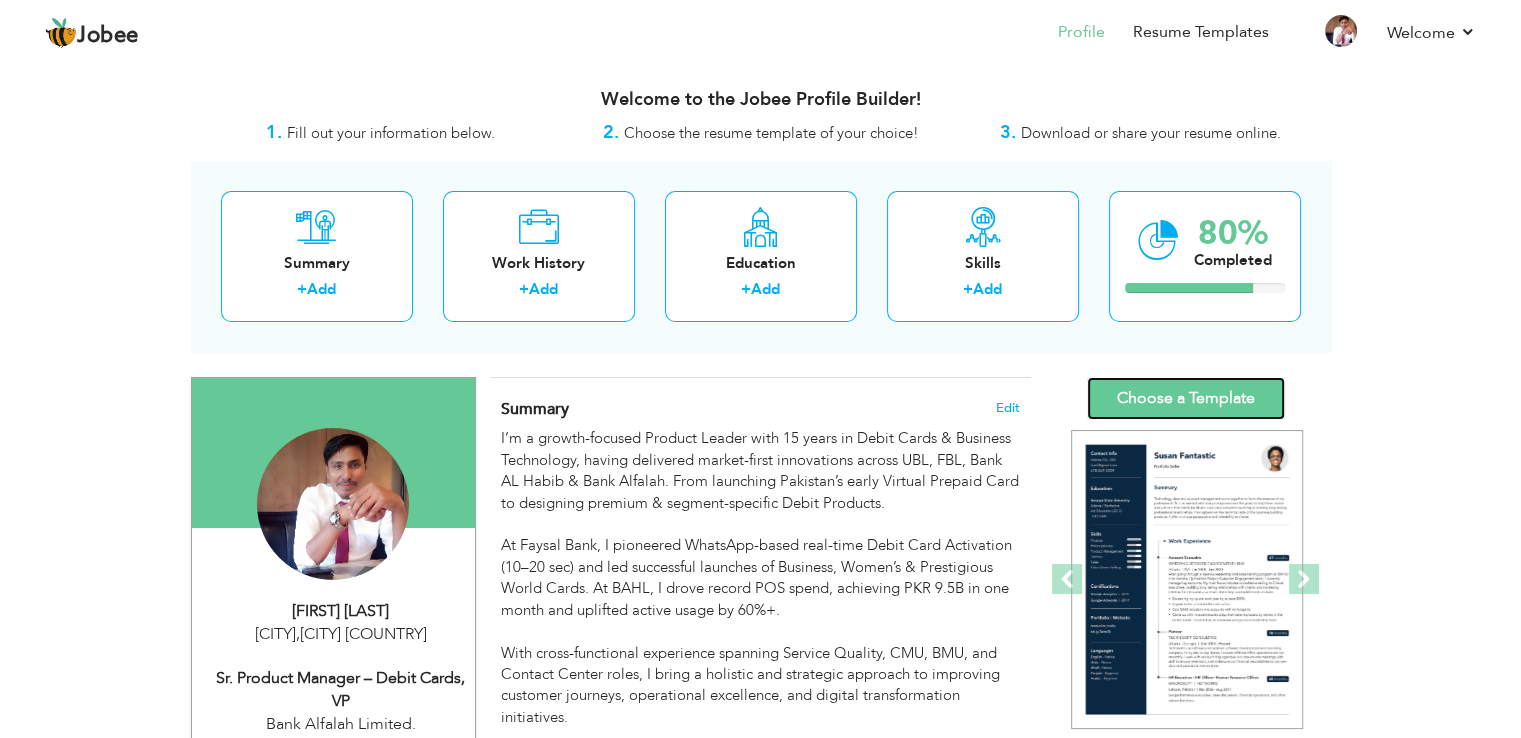 click on "Choose a Template" at bounding box center (1186, 398) 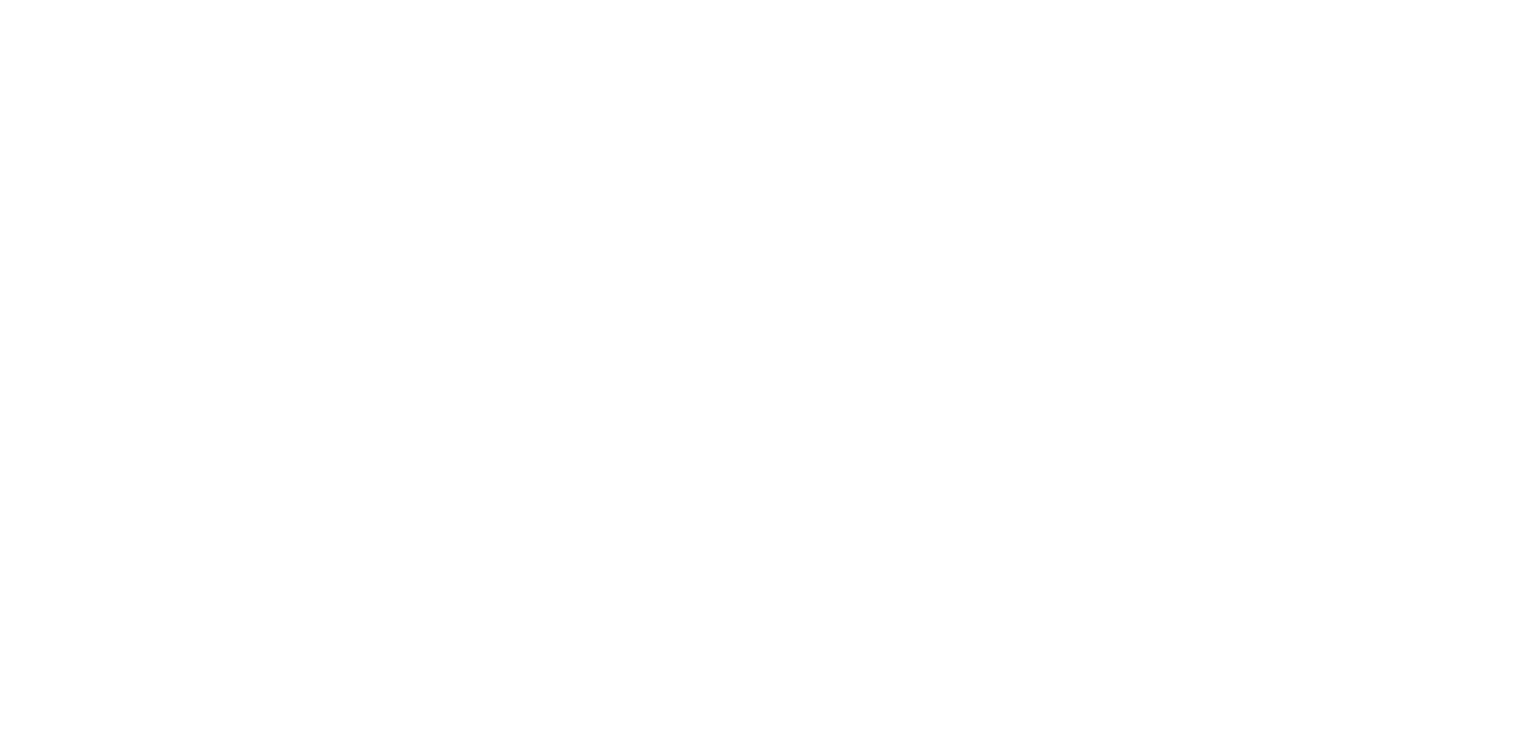 scroll, scrollTop: 0, scrollLeft: 0, axis: both 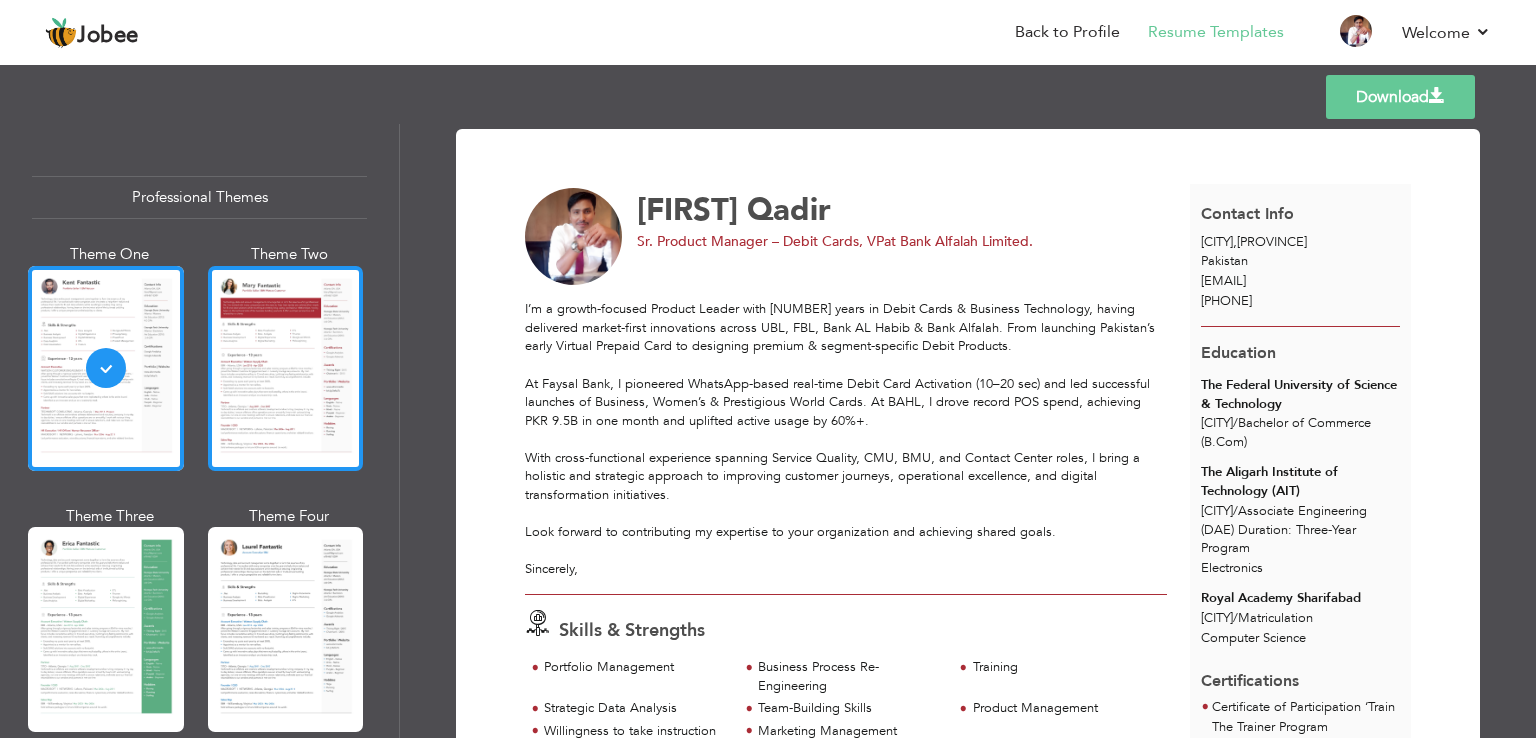 click at bounding box center [286, 368] 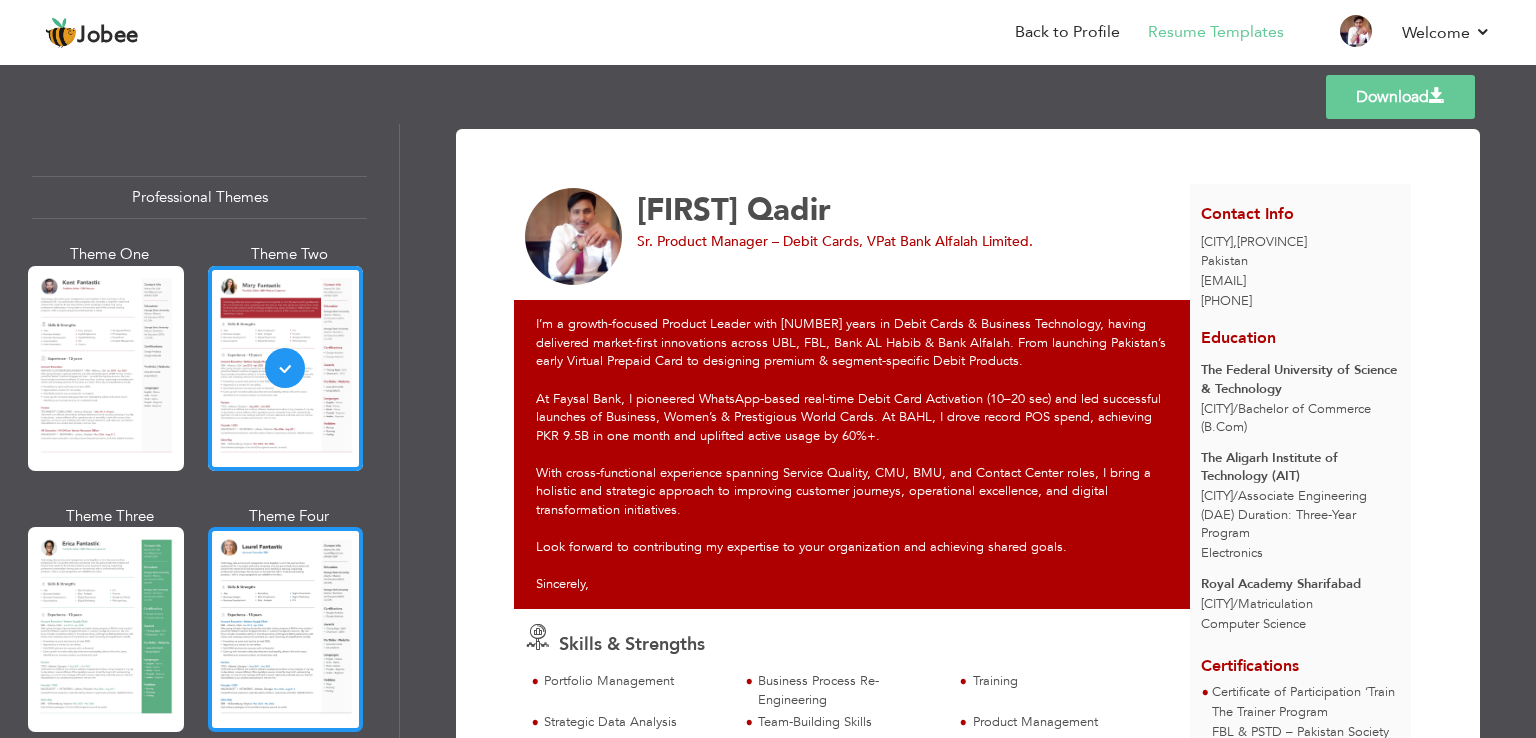 click at bounding box center (286, 629) 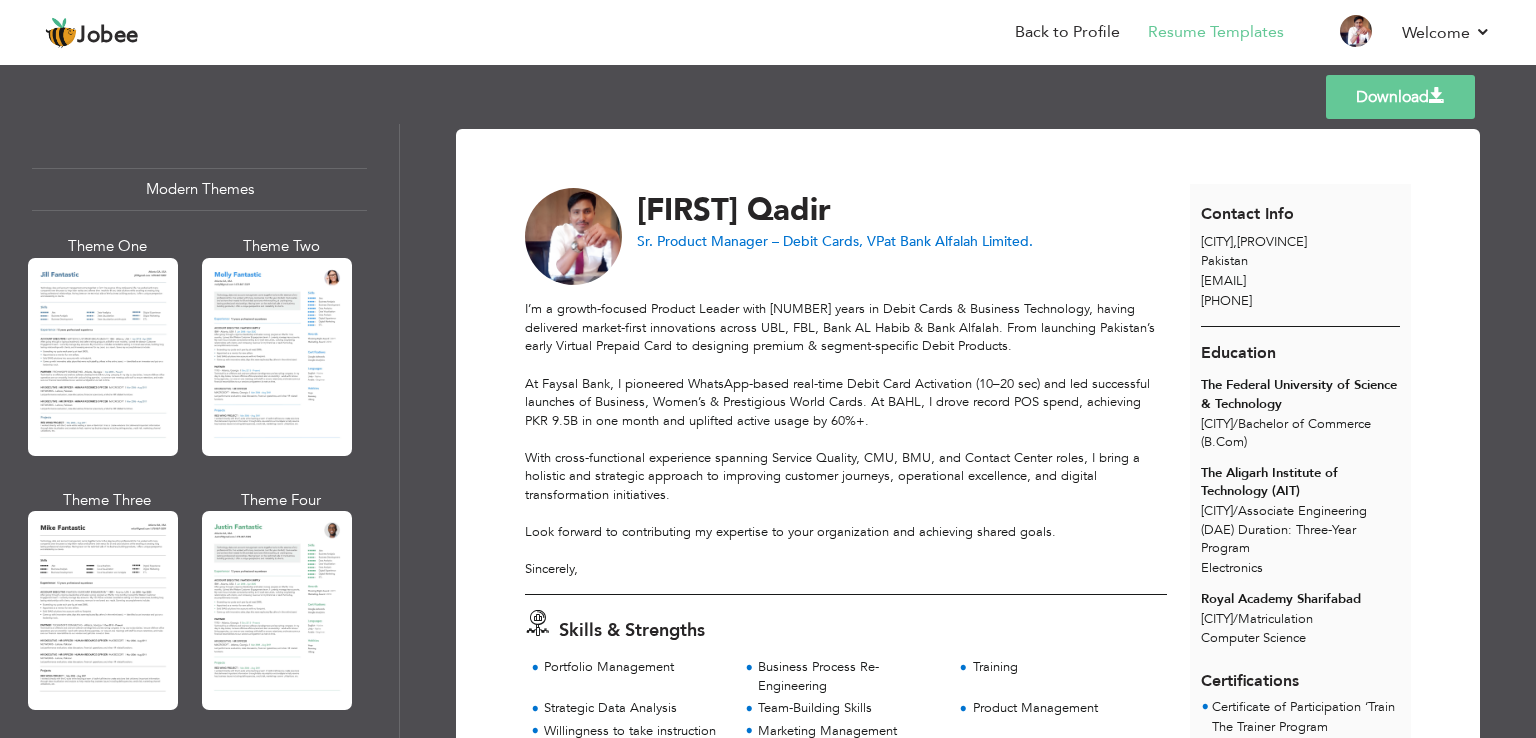 scroll, scrollTop: 920, scrollLeft: 0, axis: vertical 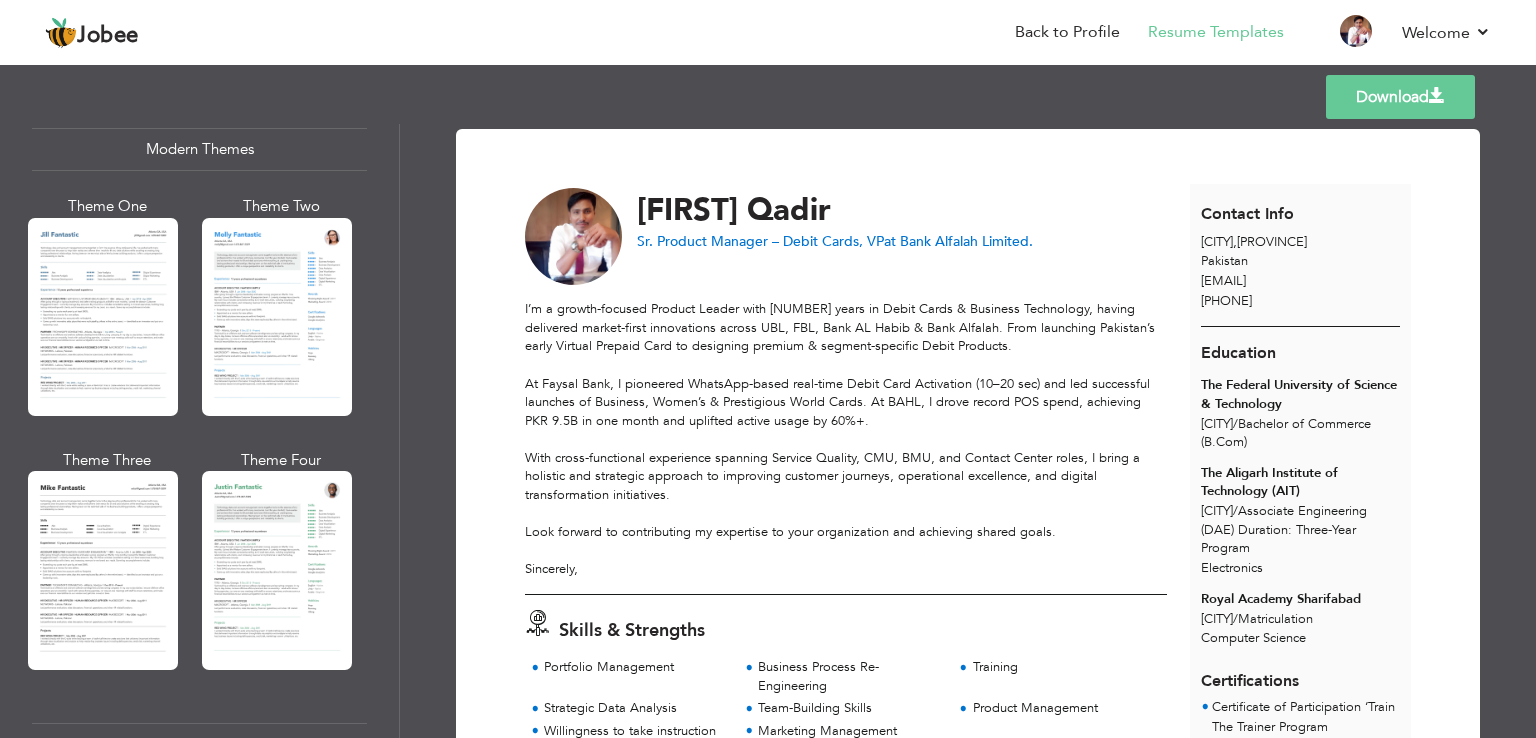 click on "Theme One" at bounding box center [107, 312] 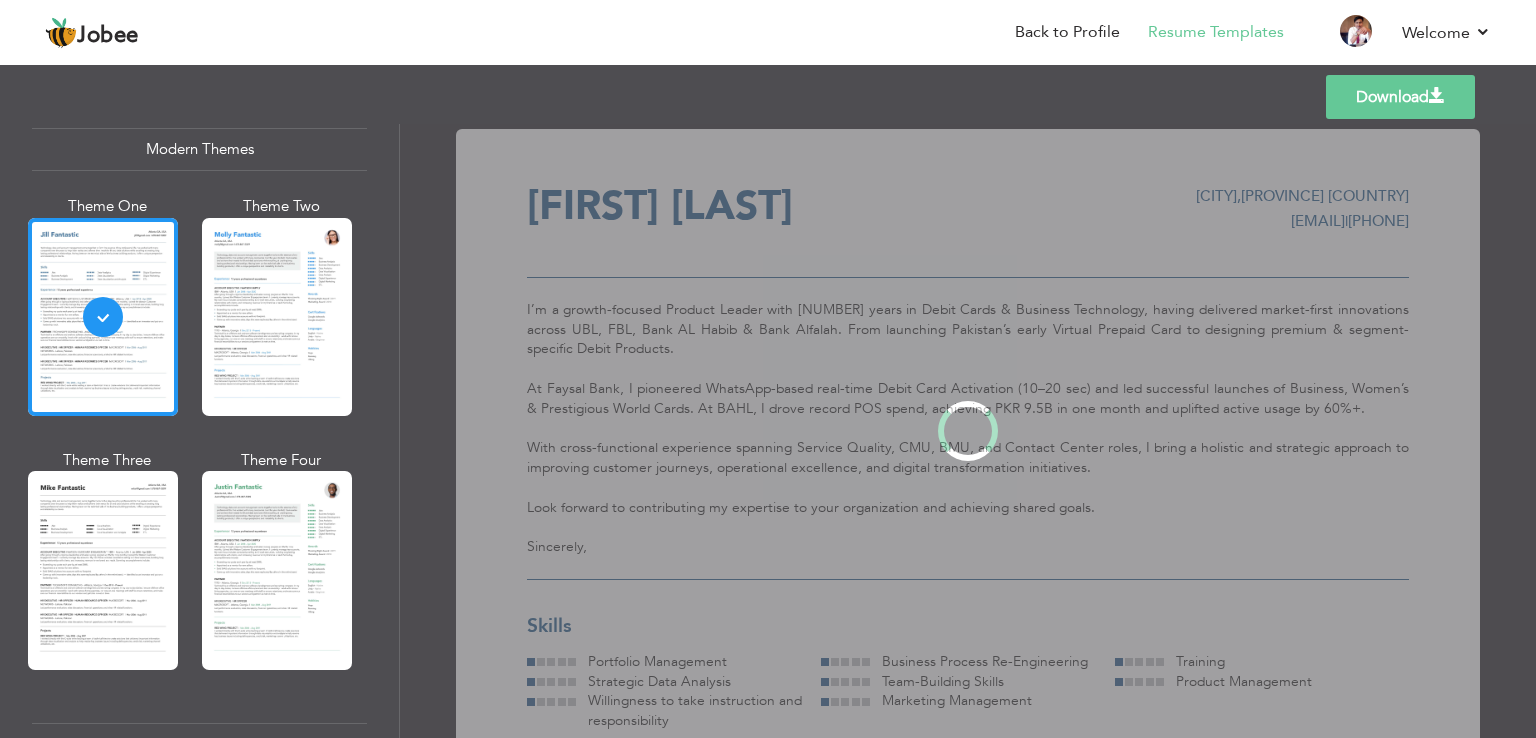 click on "Professional Themes
Theme One
Theme Two
Theme Three
Theme Four" at bounding box center (768, 431) 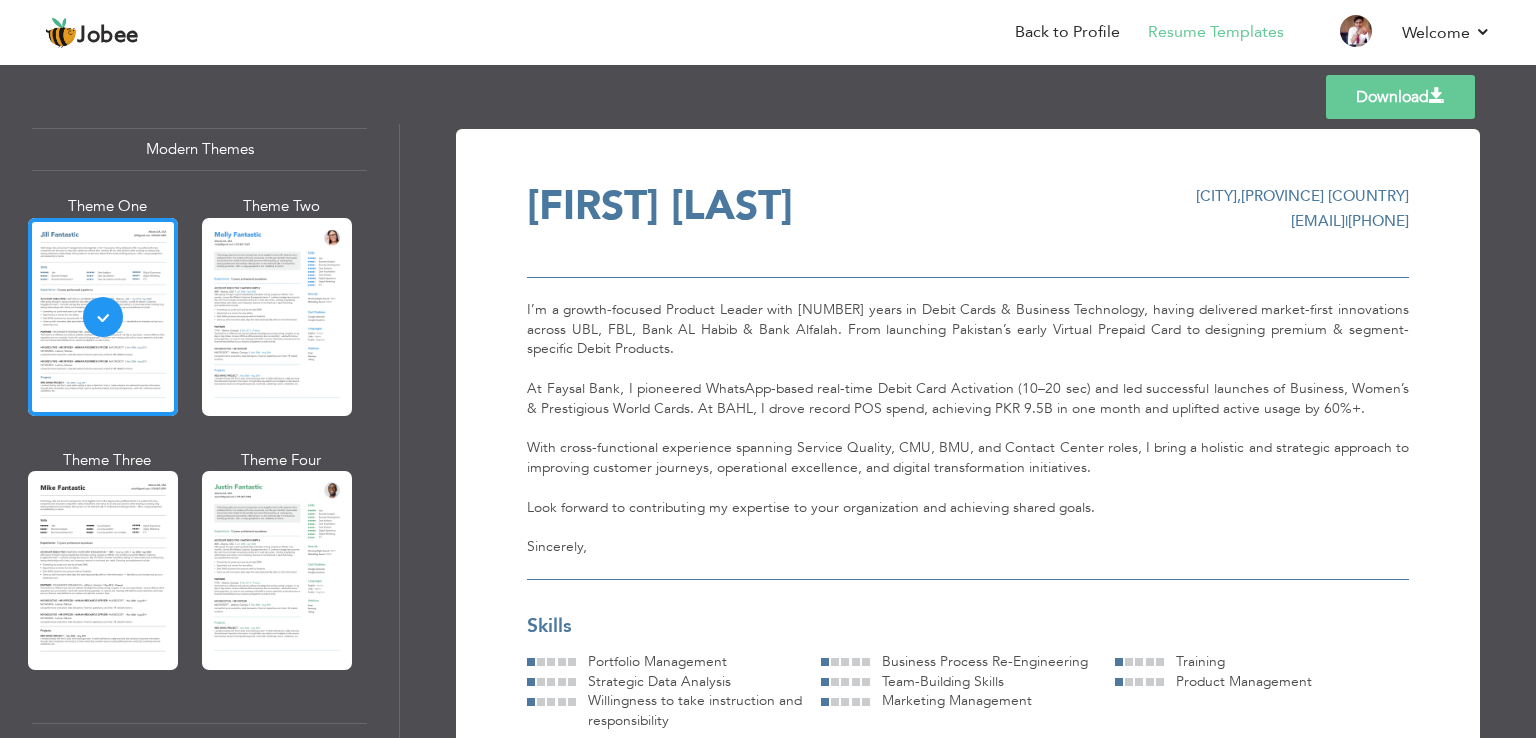 click on "At Faysal Bank, I pioneered WhatsApp-based real-time Debit Card Activation (10–20 sec) and led successful launches of Business, Women’s & Prestigious World Cards. At BAHL, I drove record POS spend, achieving PKR 9.5B in one month and uplifted active usage by 60%+." at bounding box center (968, 408) 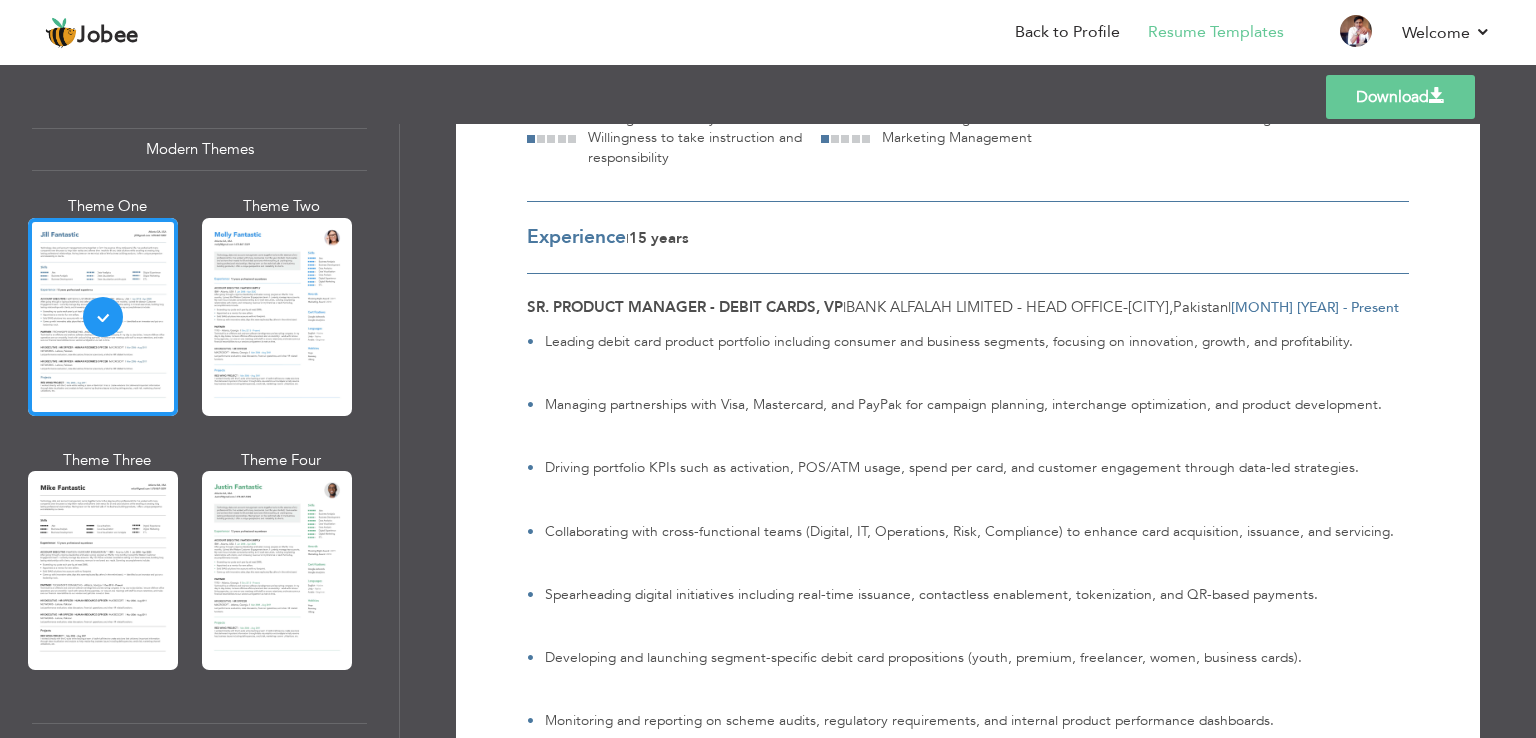 scroll, scrollTop: 600, scrollLeft: 0, axis: vertical 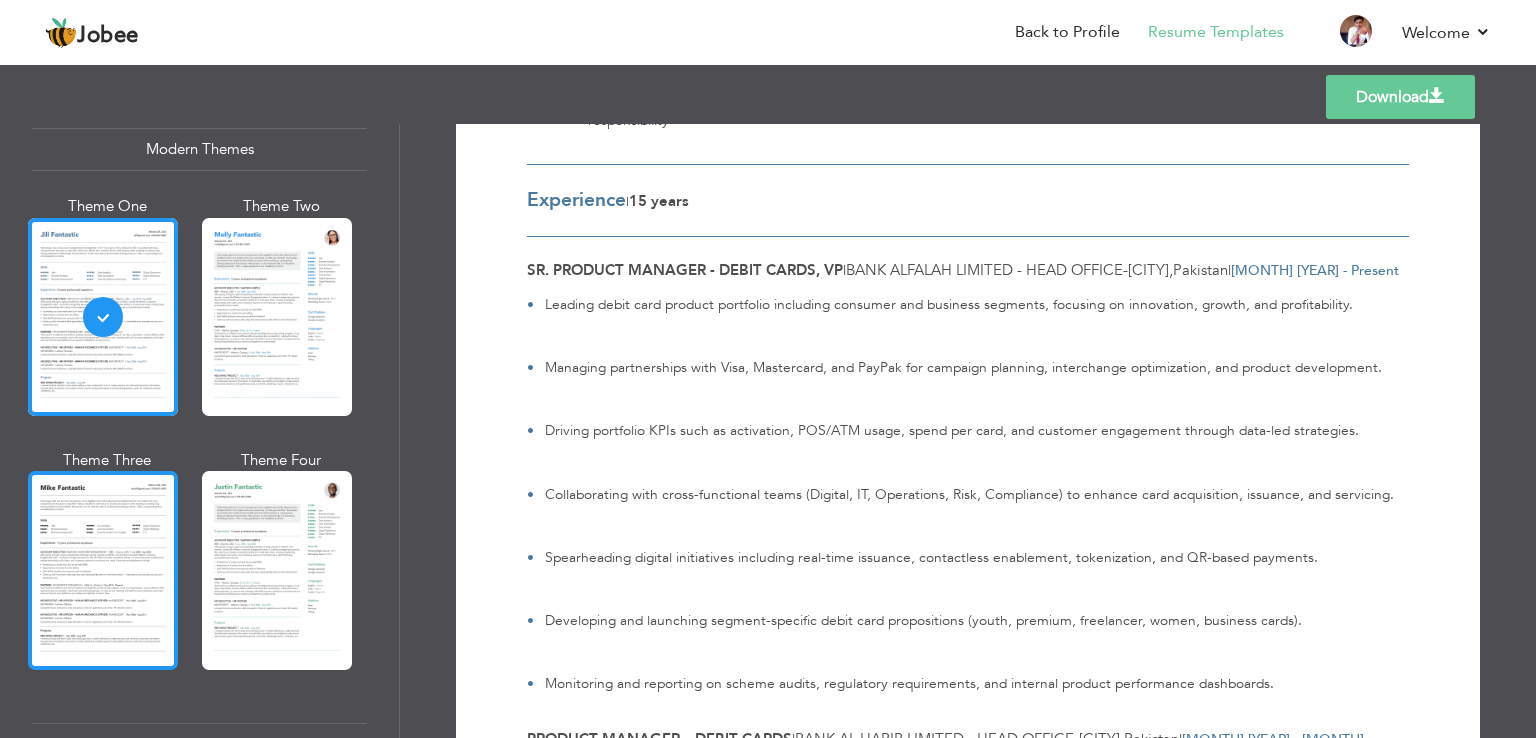 click at bounding box center [103, 570] 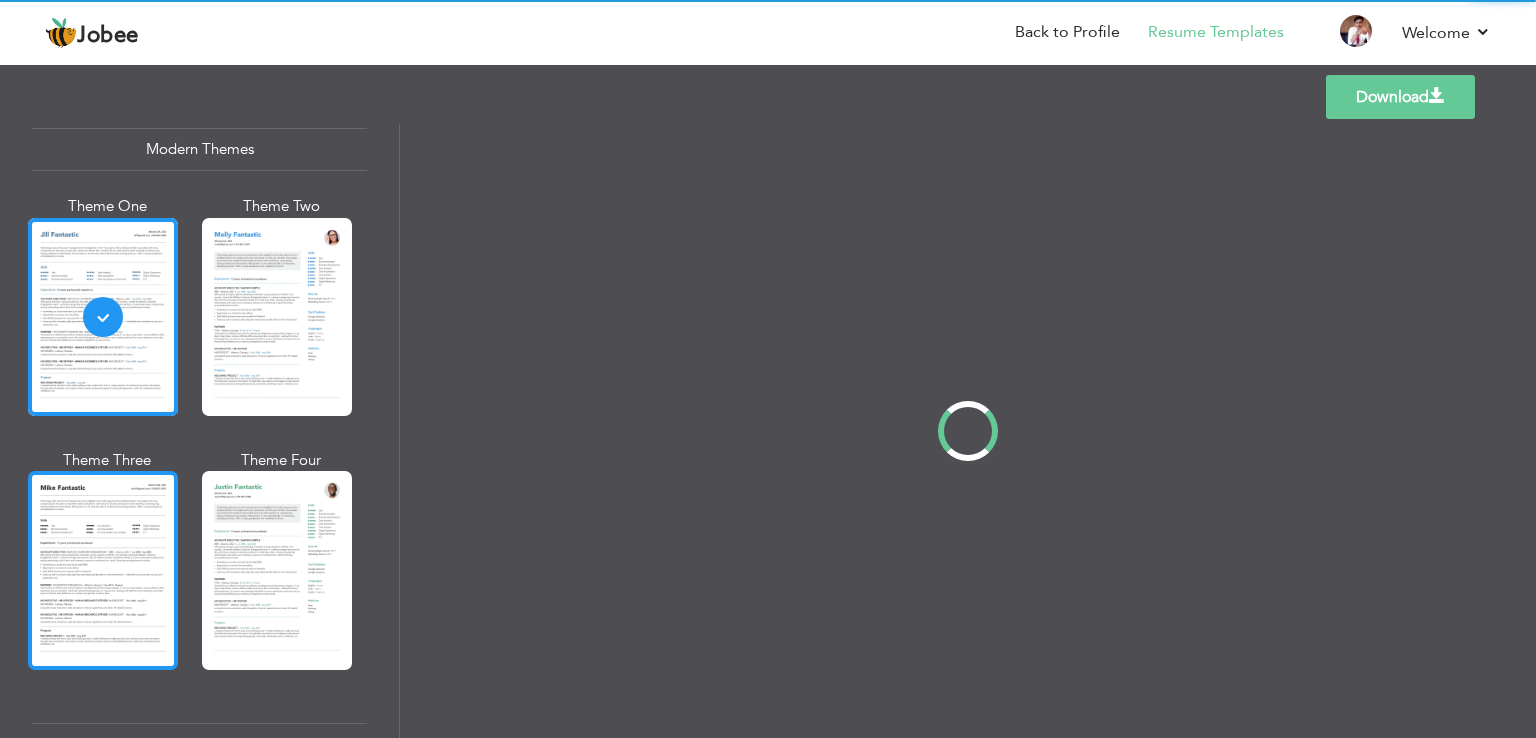 scroll, scrollTop: 0, scrollLeft: 0, axis: both 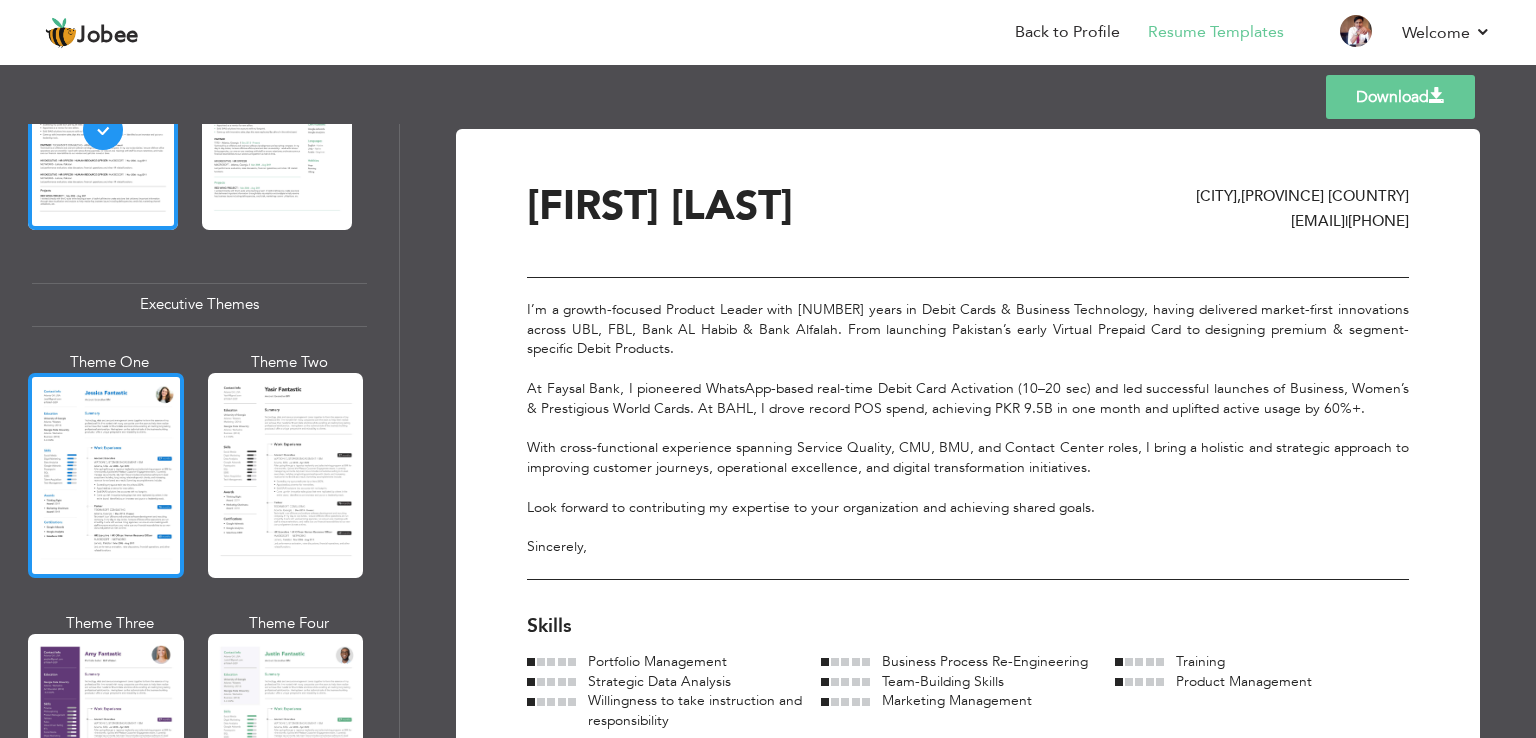 click at bounding box center (106, 475) 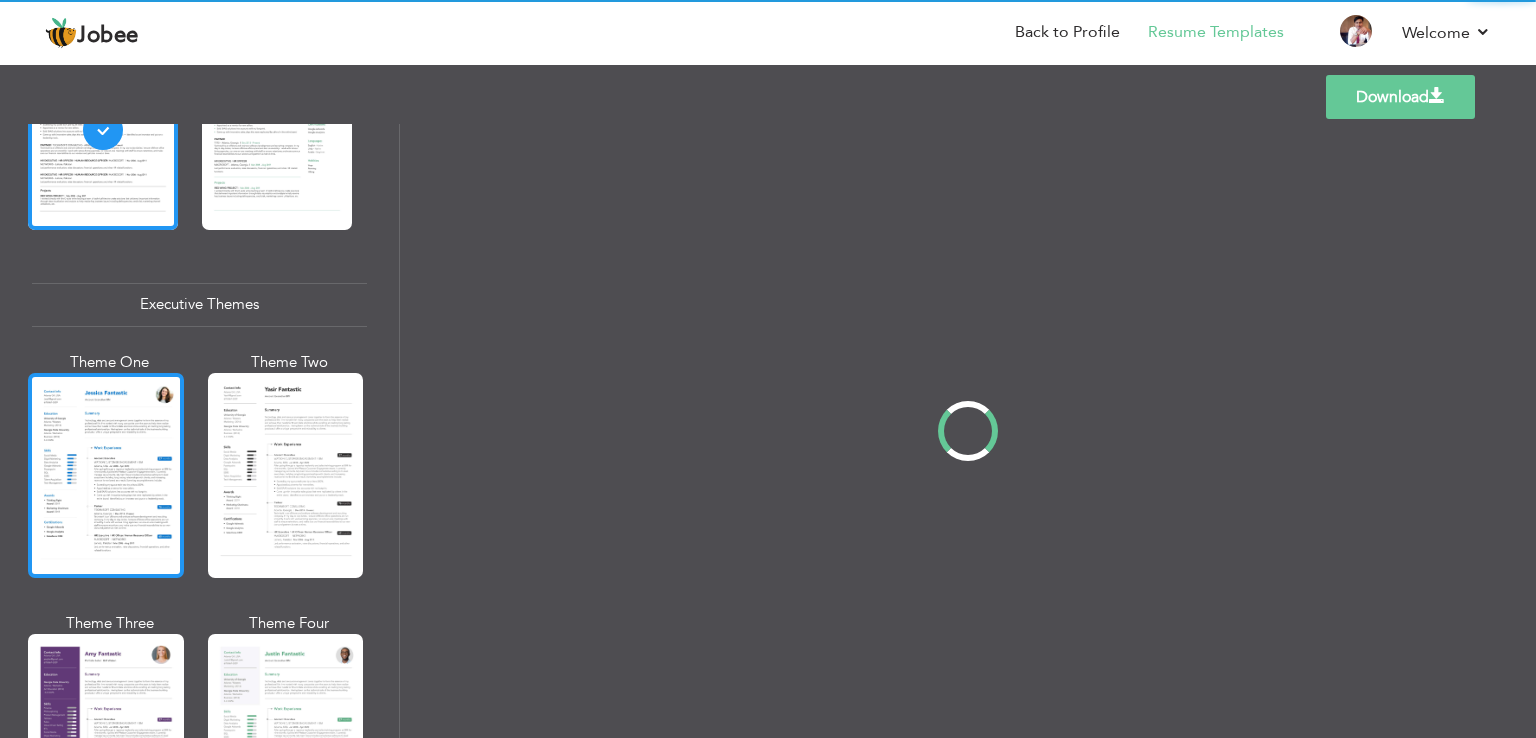 scroll, scrollTop: 1359, scrollLeft: 0, axis: vertical 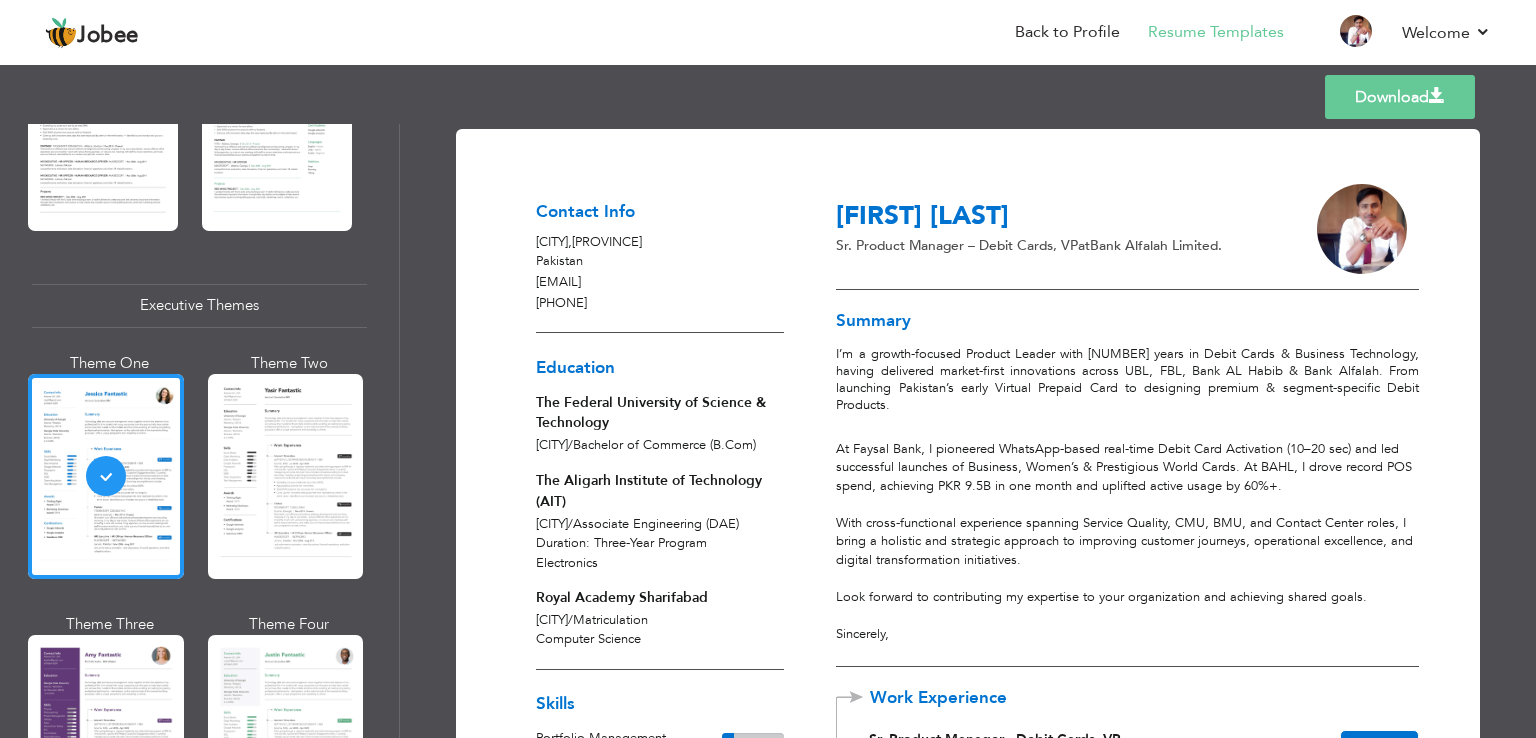 click on "Contact Info
Karachi ,  Sindh  Pakistan
salik.karachiwala@gmail.com
03008299687
Education
The Federal University of Science & Technology
Karachi
/
Bachelor of Commerce (B.Com)
|" at bounding box center [660, 2321] 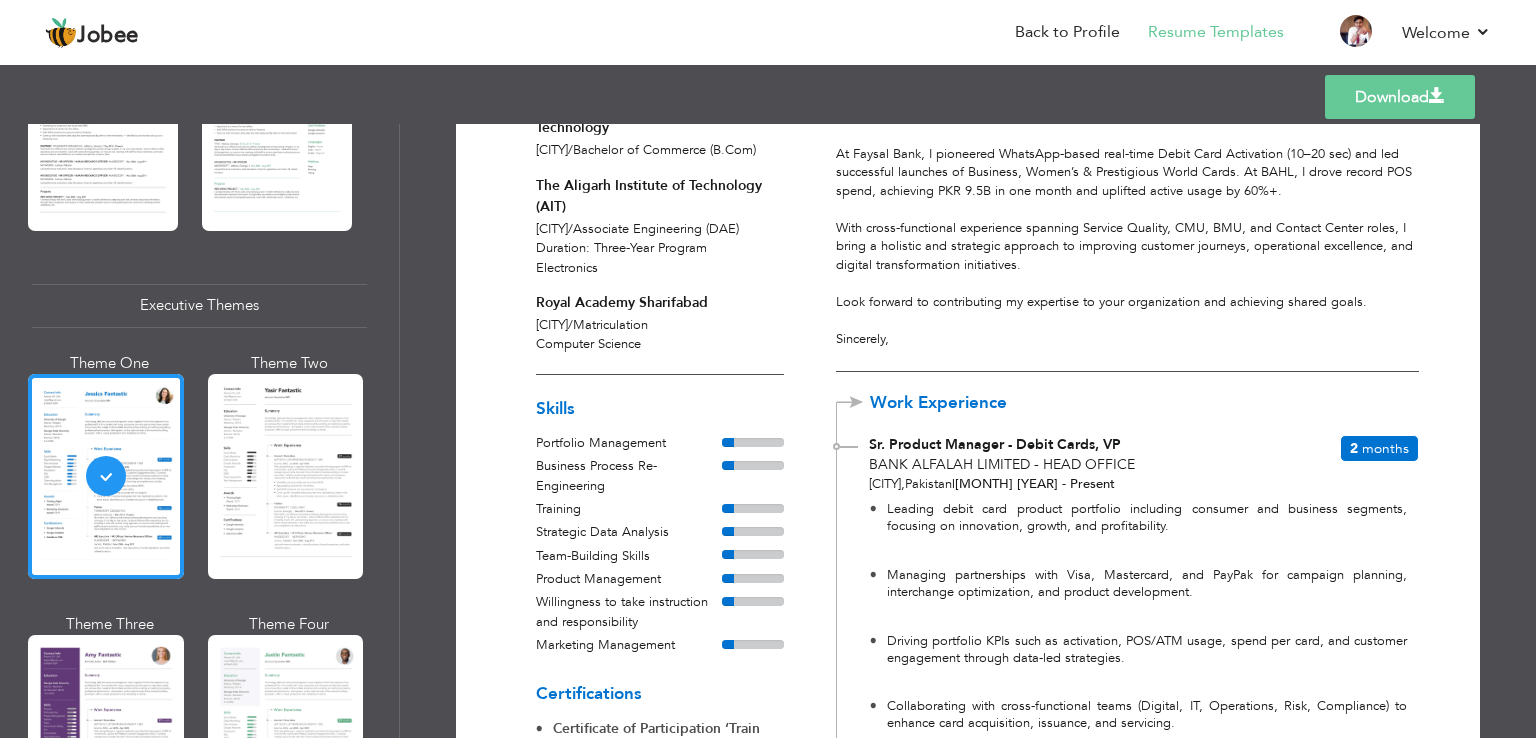 scroll, scrollTop: 288, scrollLeft: 0, axis: vertical 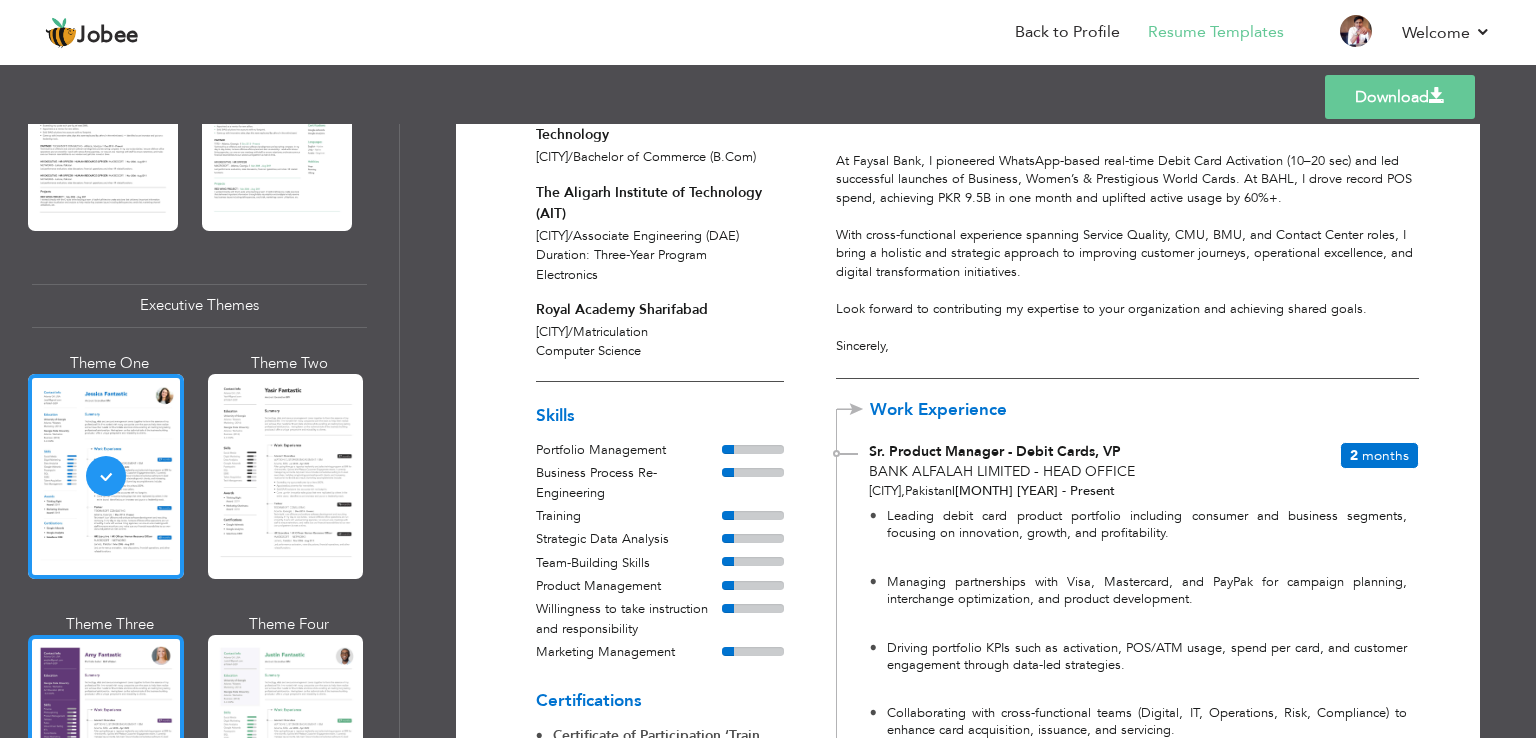 click at bounding box center [106, 737] 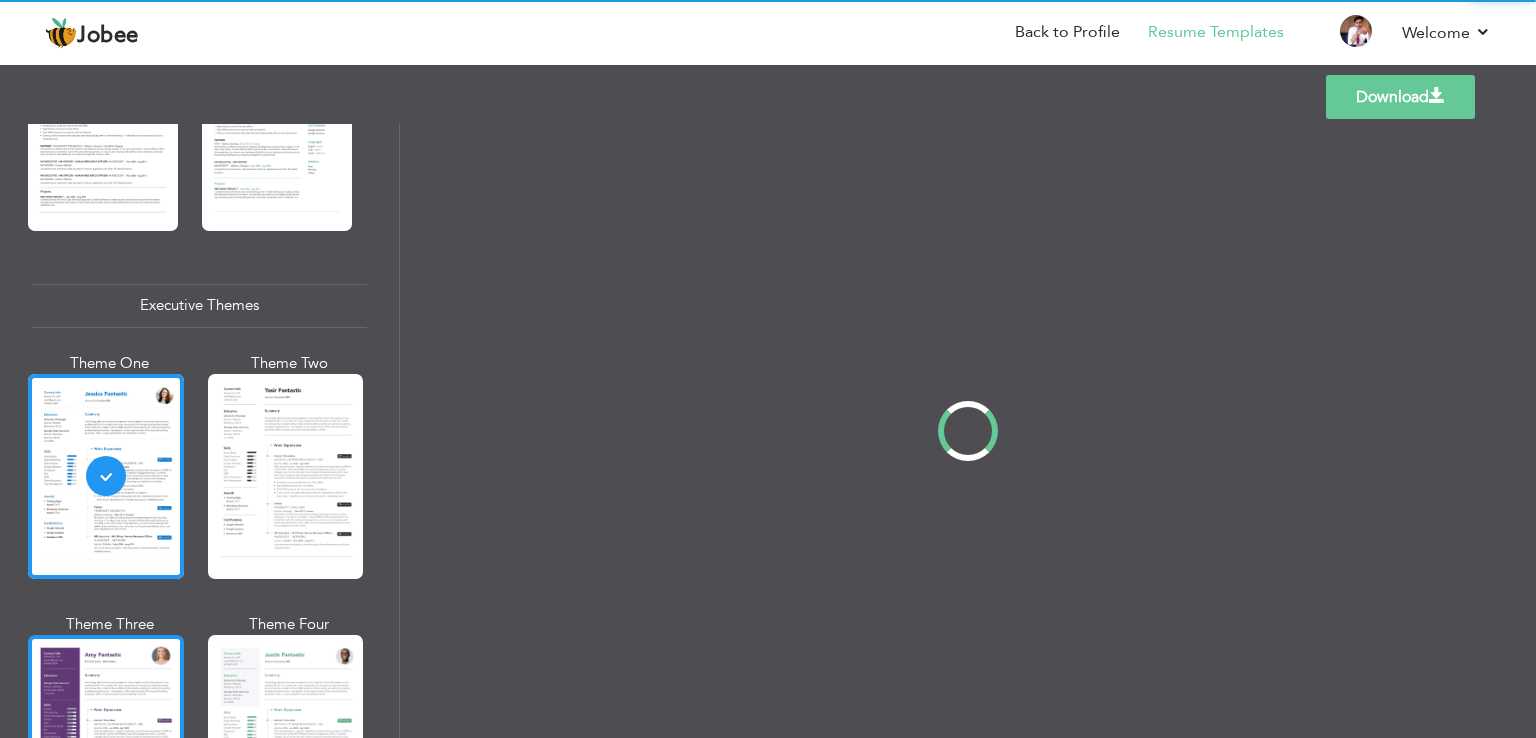 scroll, scrollTop: 1360, scrollLeft: 0, axis: vertical 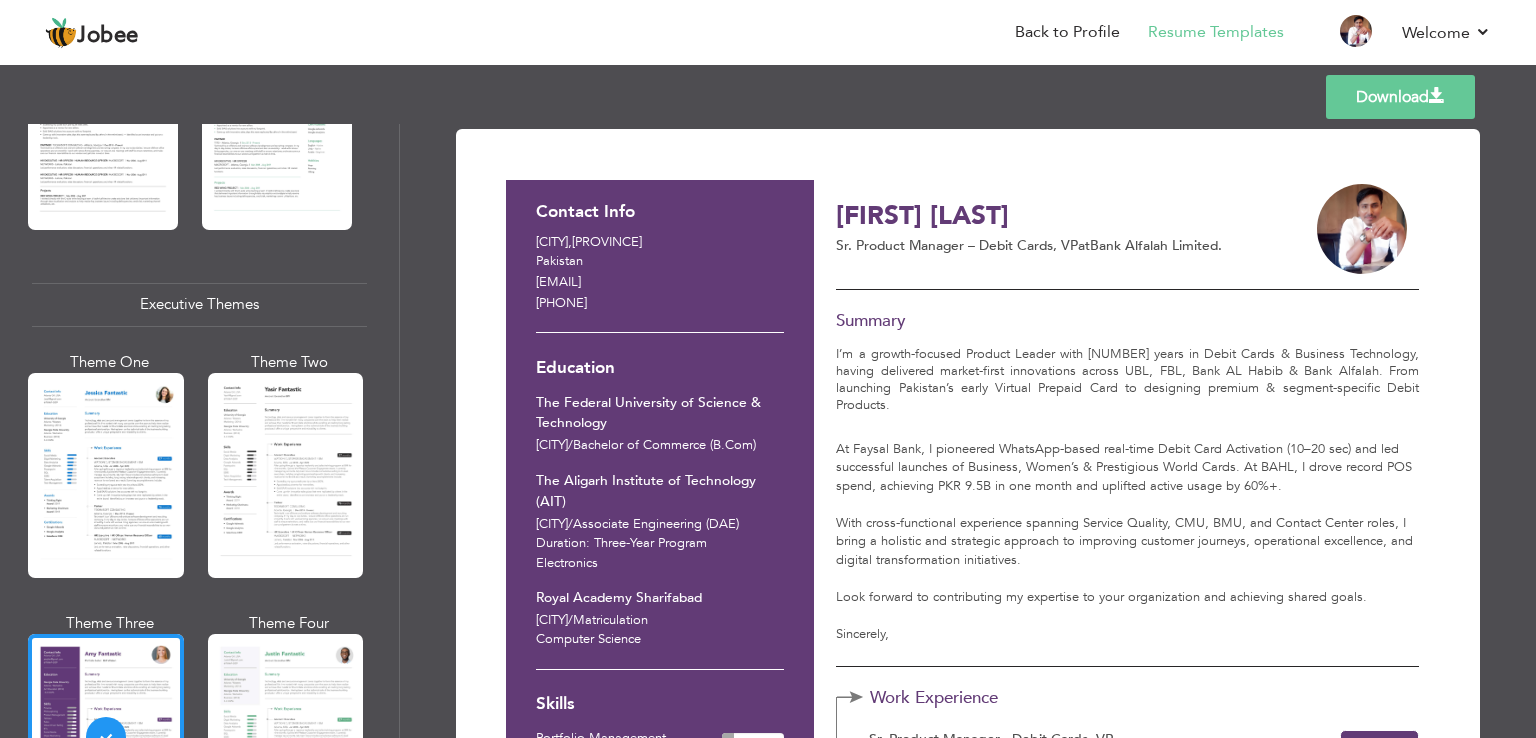 click on "The Aligarh Institute of Technology (AIT)" at bounding box center (660, 491) 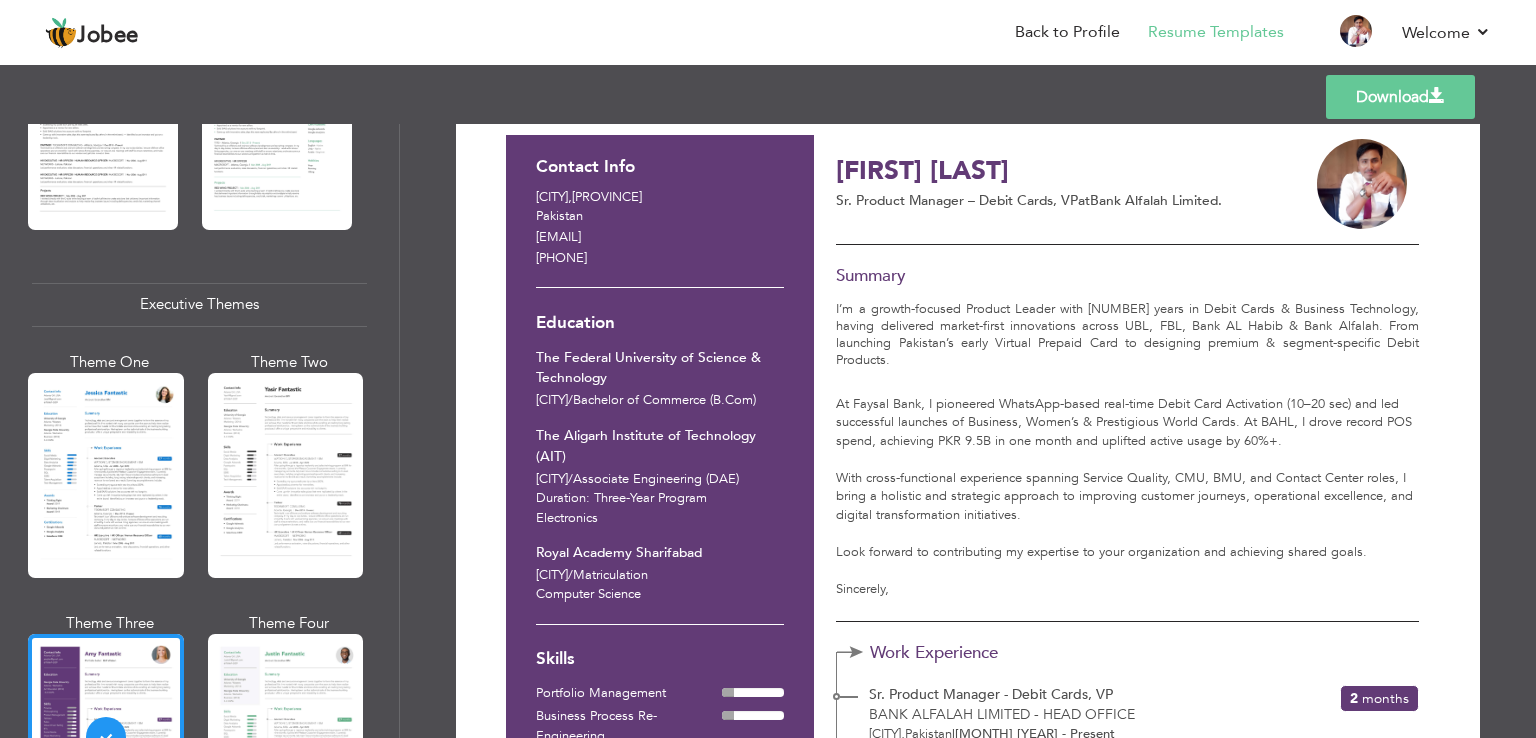 scroll, scrollTop: 48, scrollLeft: 0, axis: vertical 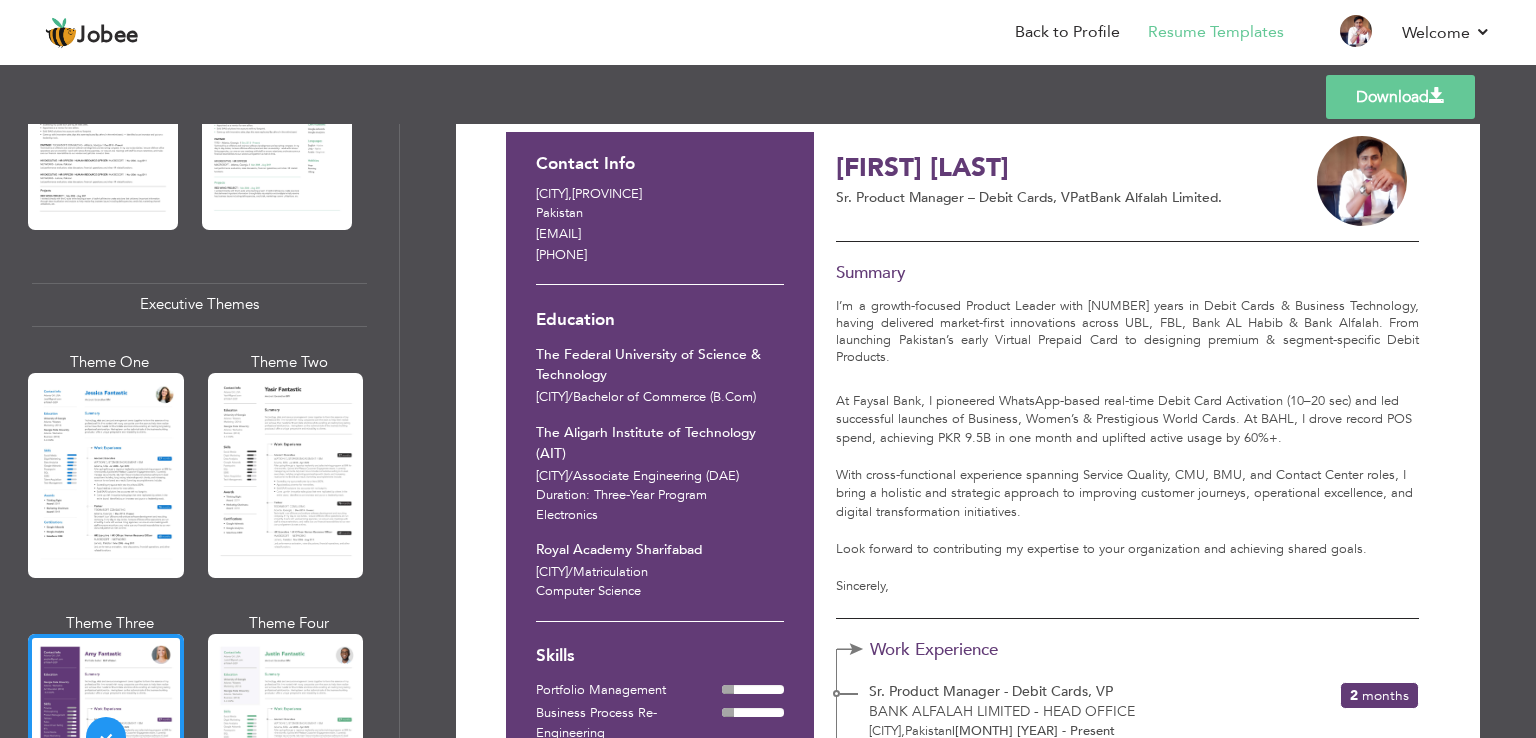 click on "At Faysal Bank, I pioneered WhatsApp-based real-time Debit Card Activation (10–20 sec) and led successful launches of Business, Women’s & Prestigious World Cards. At BAHL, I drove record POS spend, achieving PKR 9.5B in one month and uplifted active usage by 60%+." at bounding box center (1127, 429) 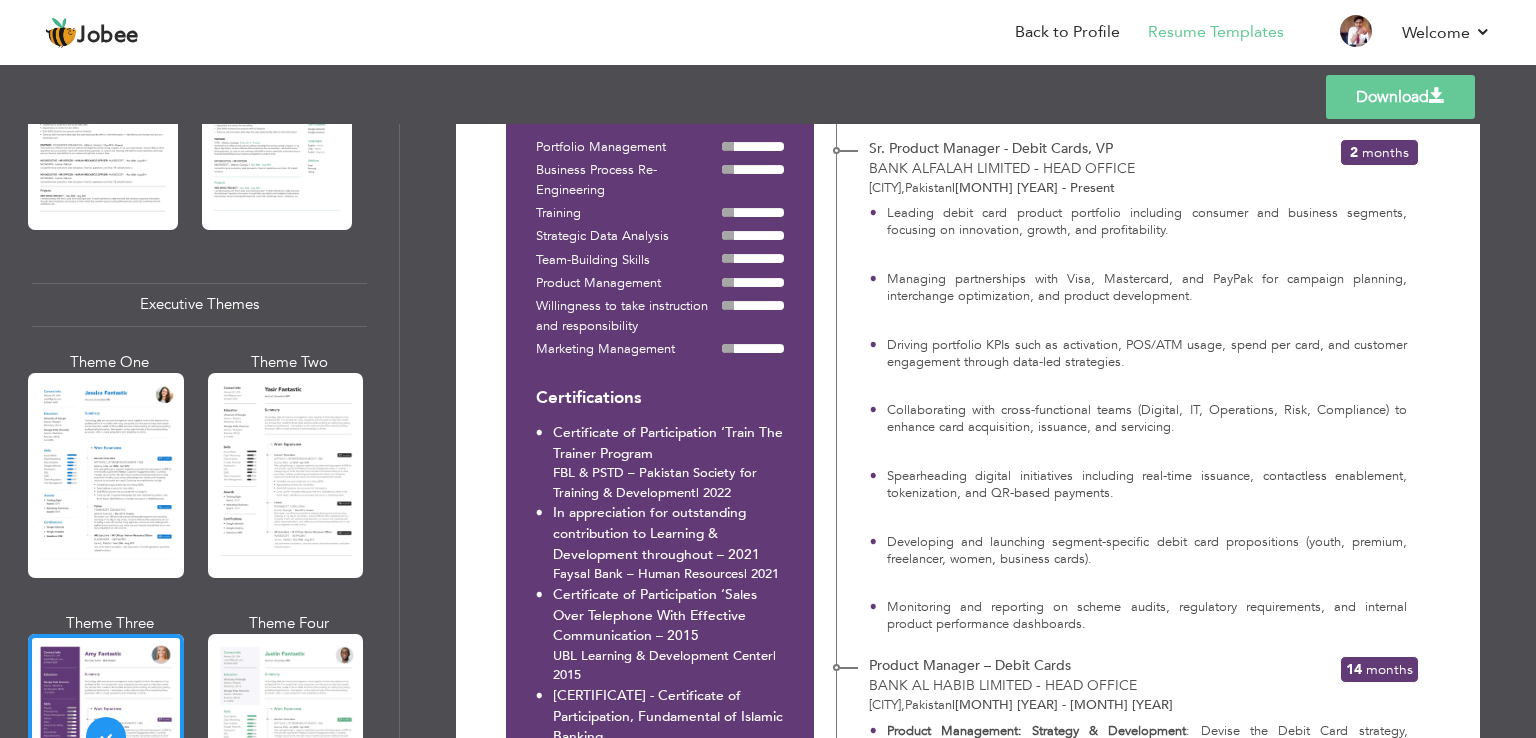 scroll, scrollTop: 568, scrollLeft: 0, axis: vertical 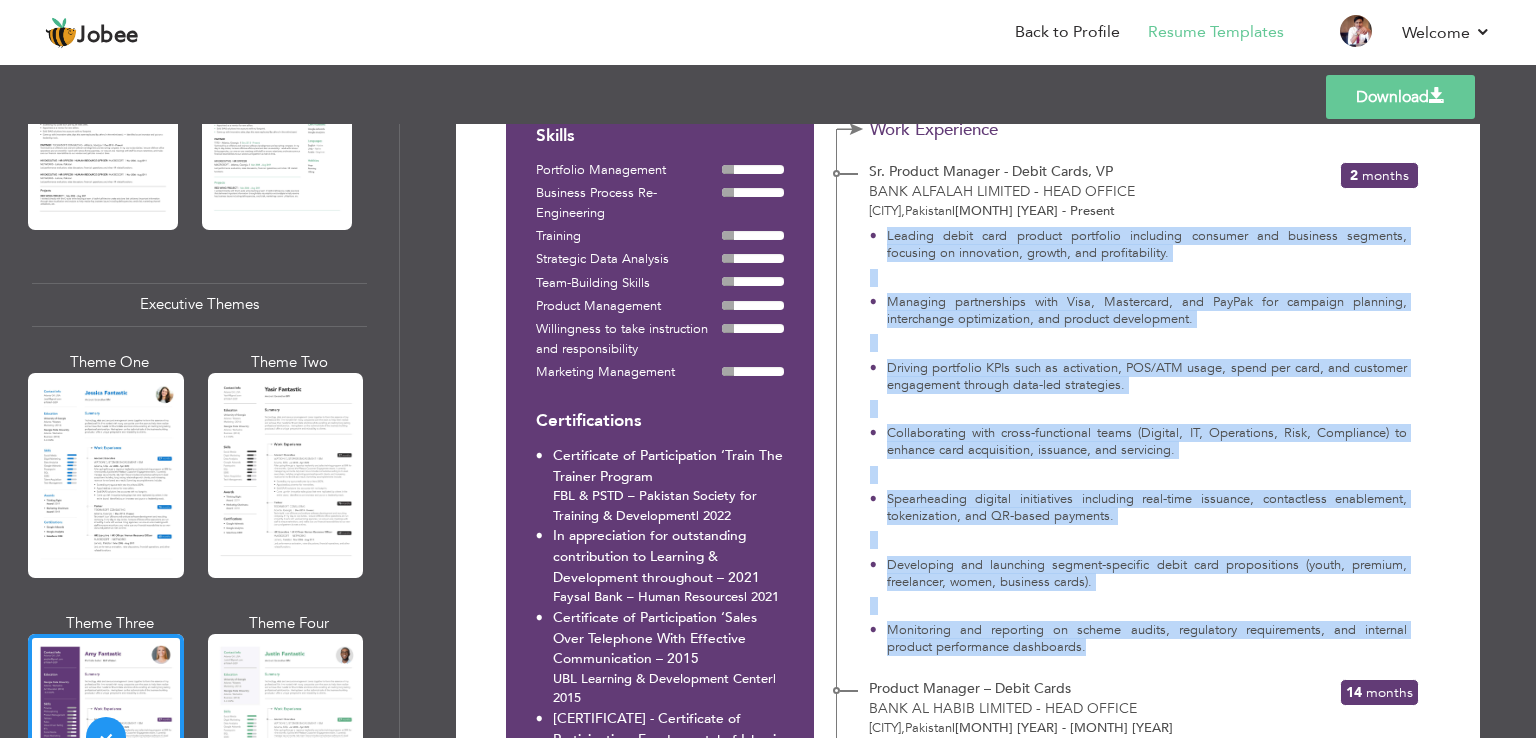 drag, startPoint x: 884, startPoint y: 218, endPoint x: 1089, endPoint y: 640, distance: 469.15775 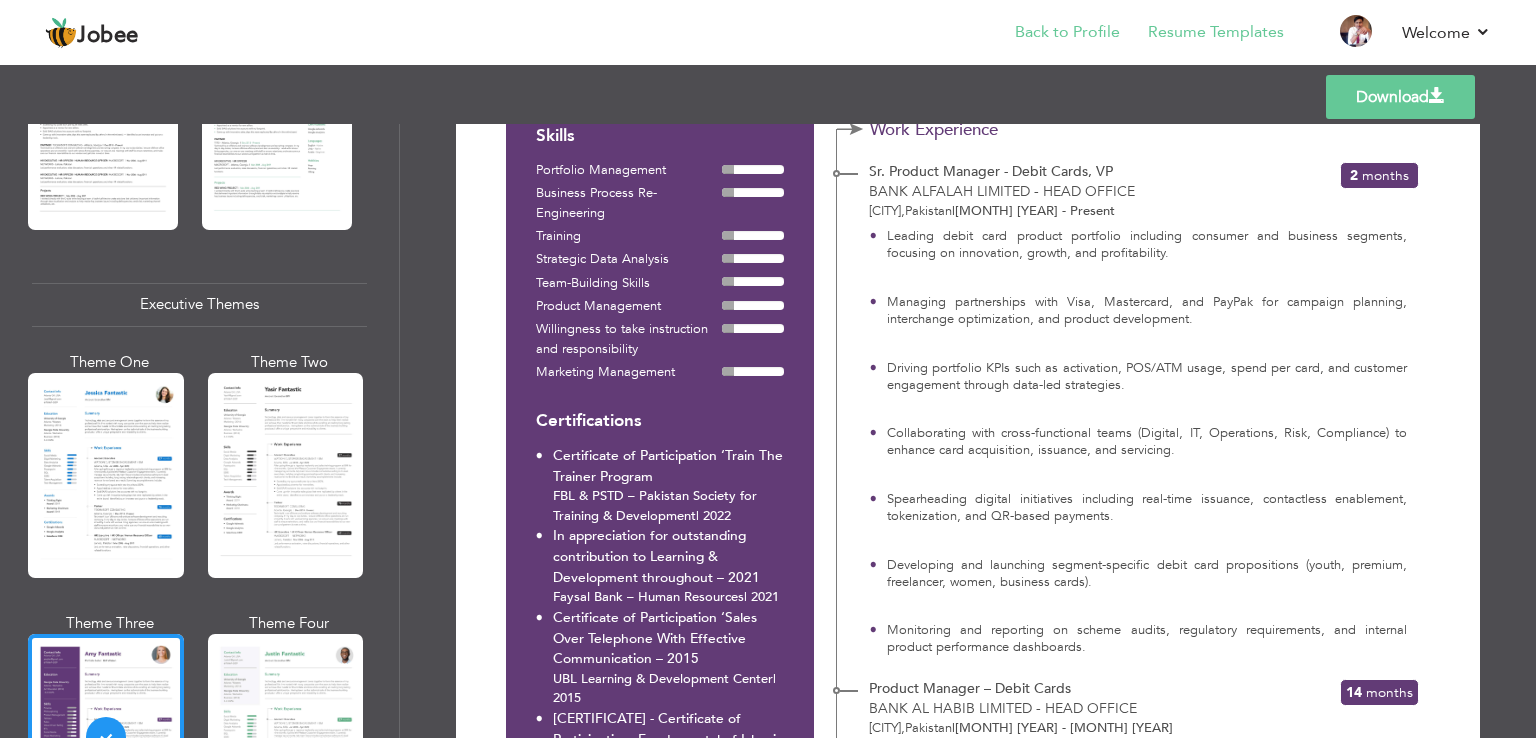click on "Back to Profile" at bounding box center [1053, 34] 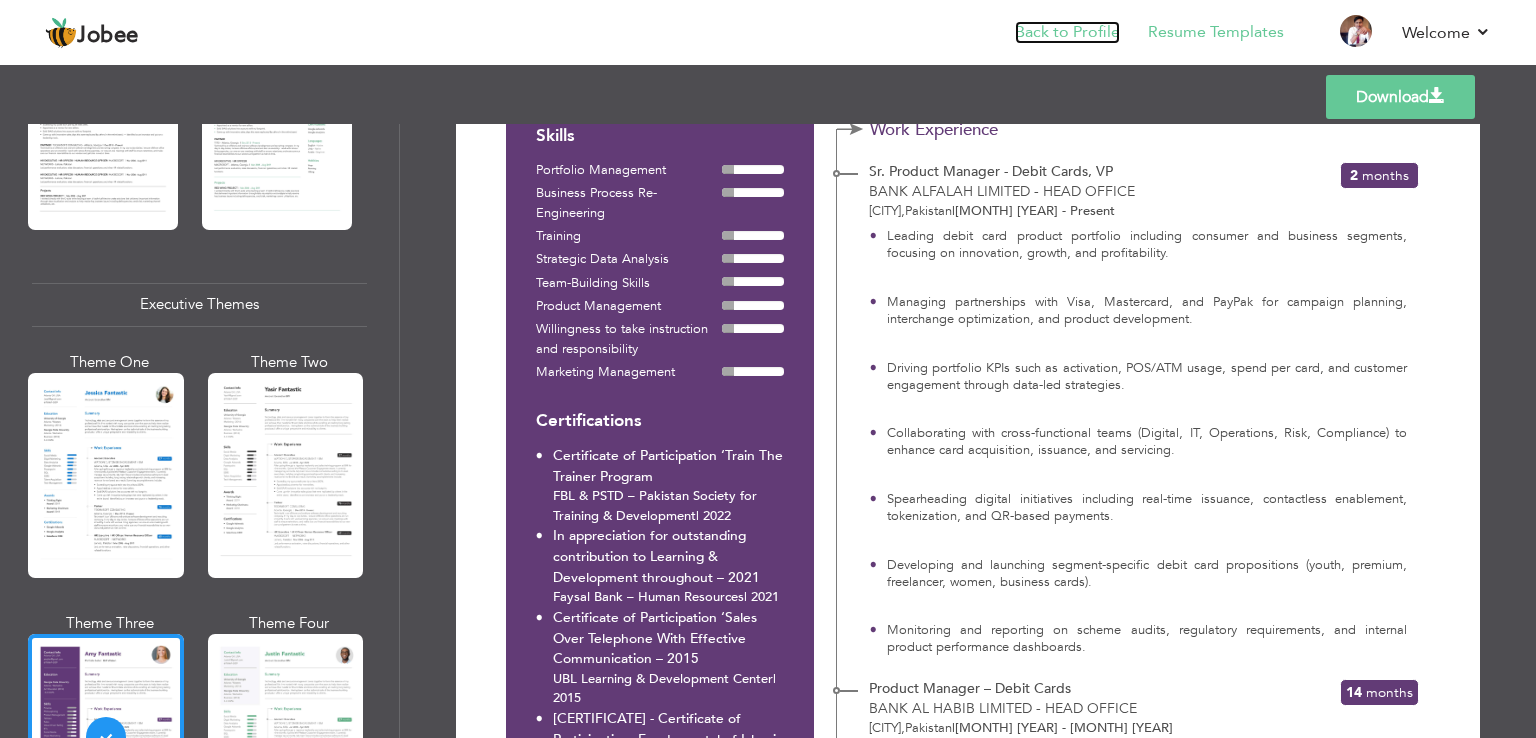 click on "Back to Profile" at bounding box center [1067, 32] 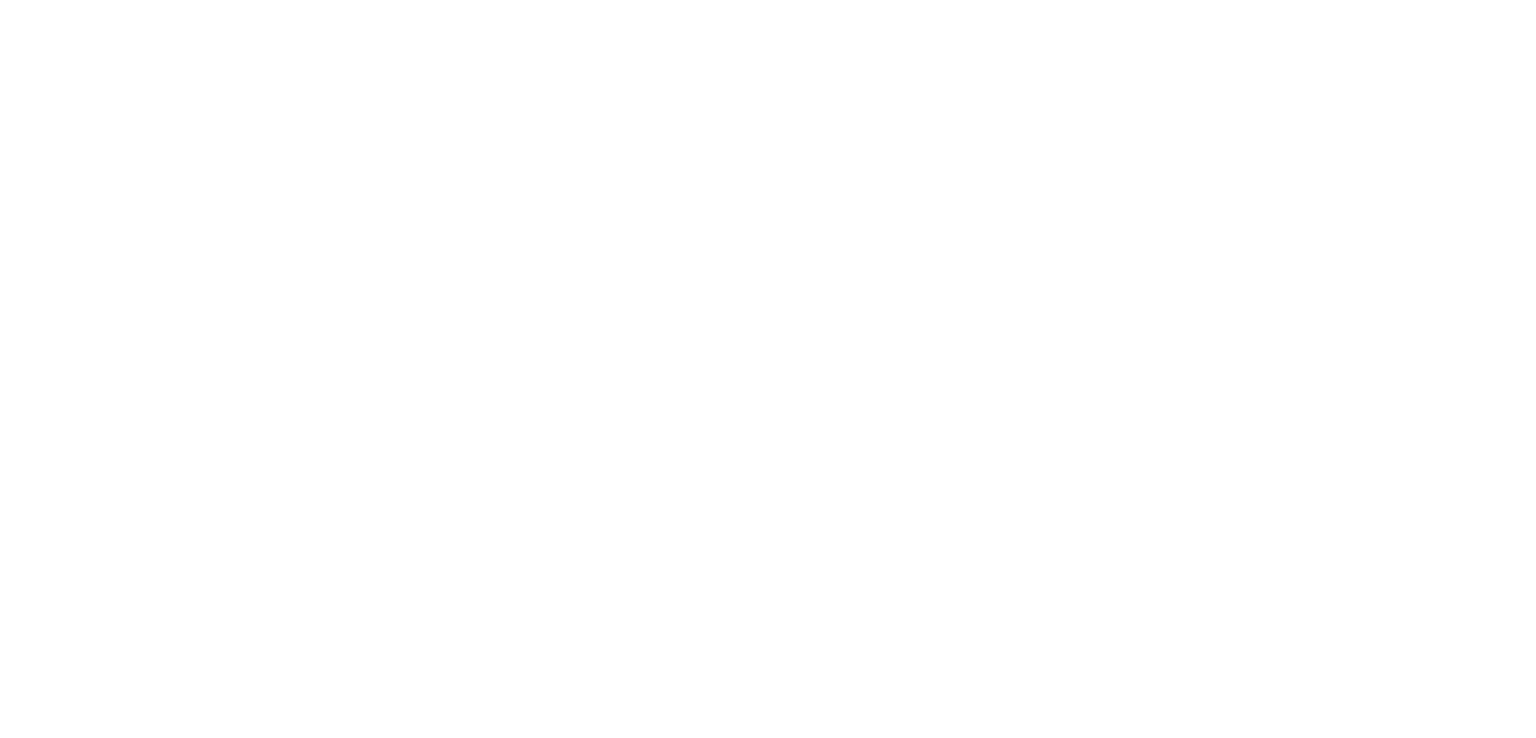 scroll, scrollTop: 0, scrollLeft: 0, axis: both 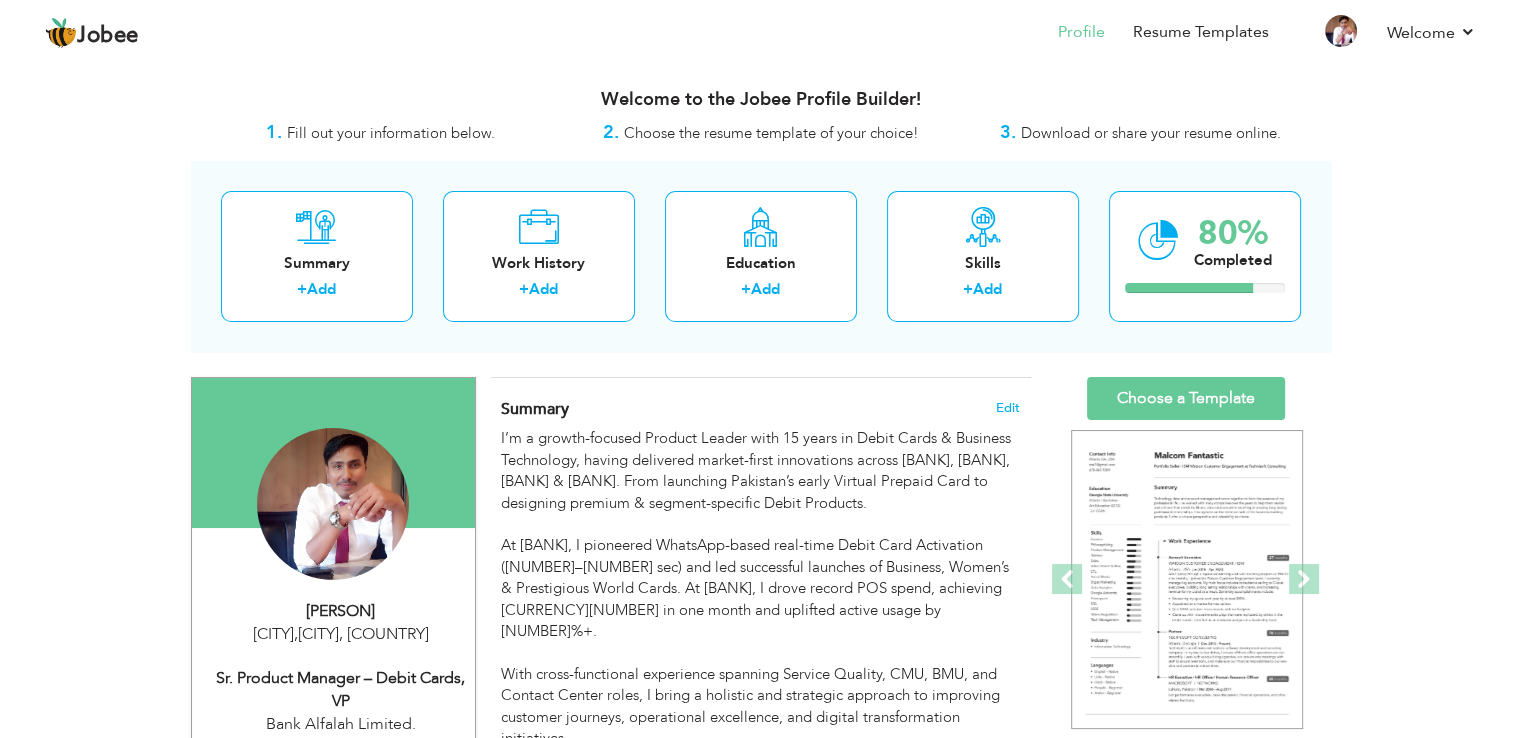 click on "View Resume
Export PDF
Profile
Summary
Public Link
Experience
Education
Awards
Work Histroy
Projects
Certifications
Skills
Preferred Job City" at bounding box center [760, 3244] 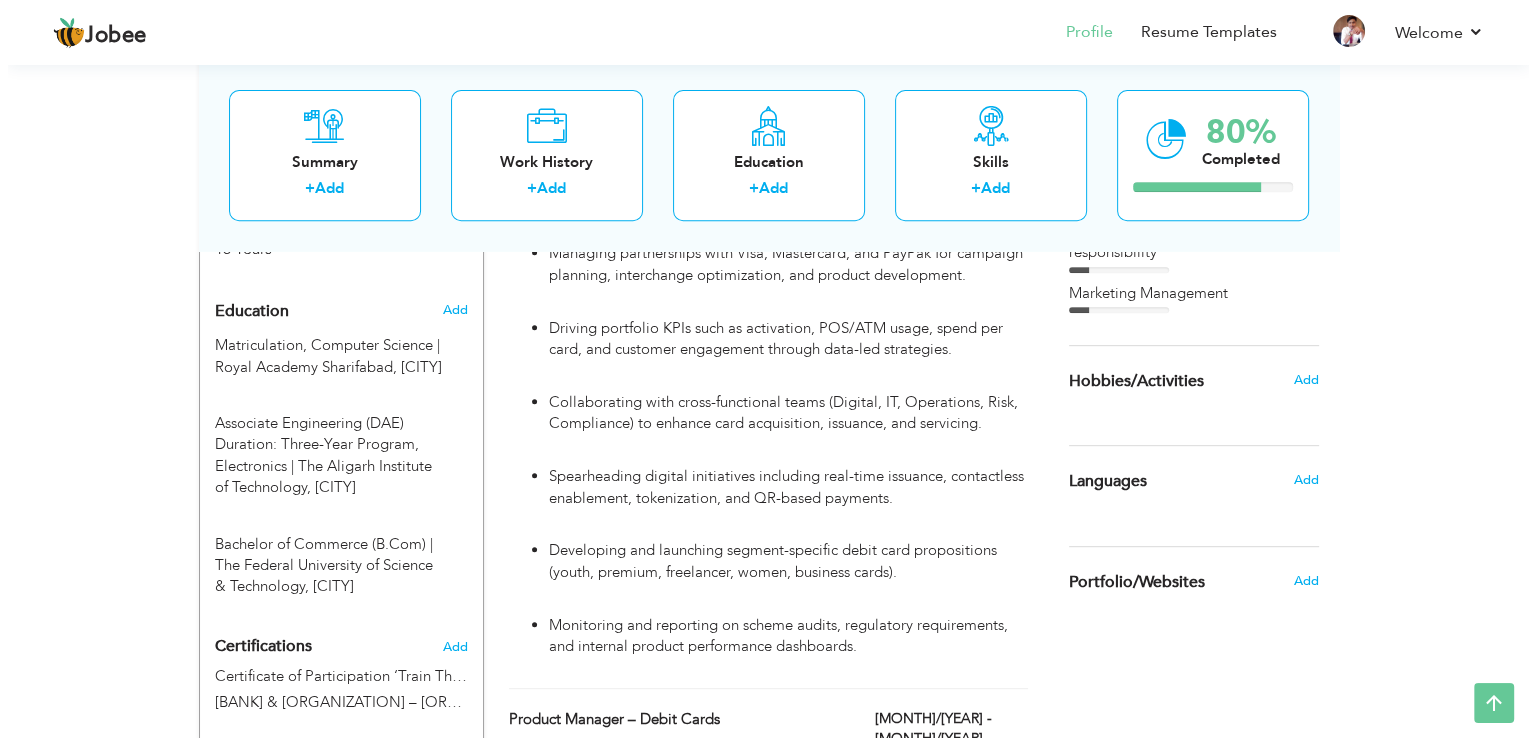 scroll, scrollTop: 880, scrollLeft: 0, axis: vertical 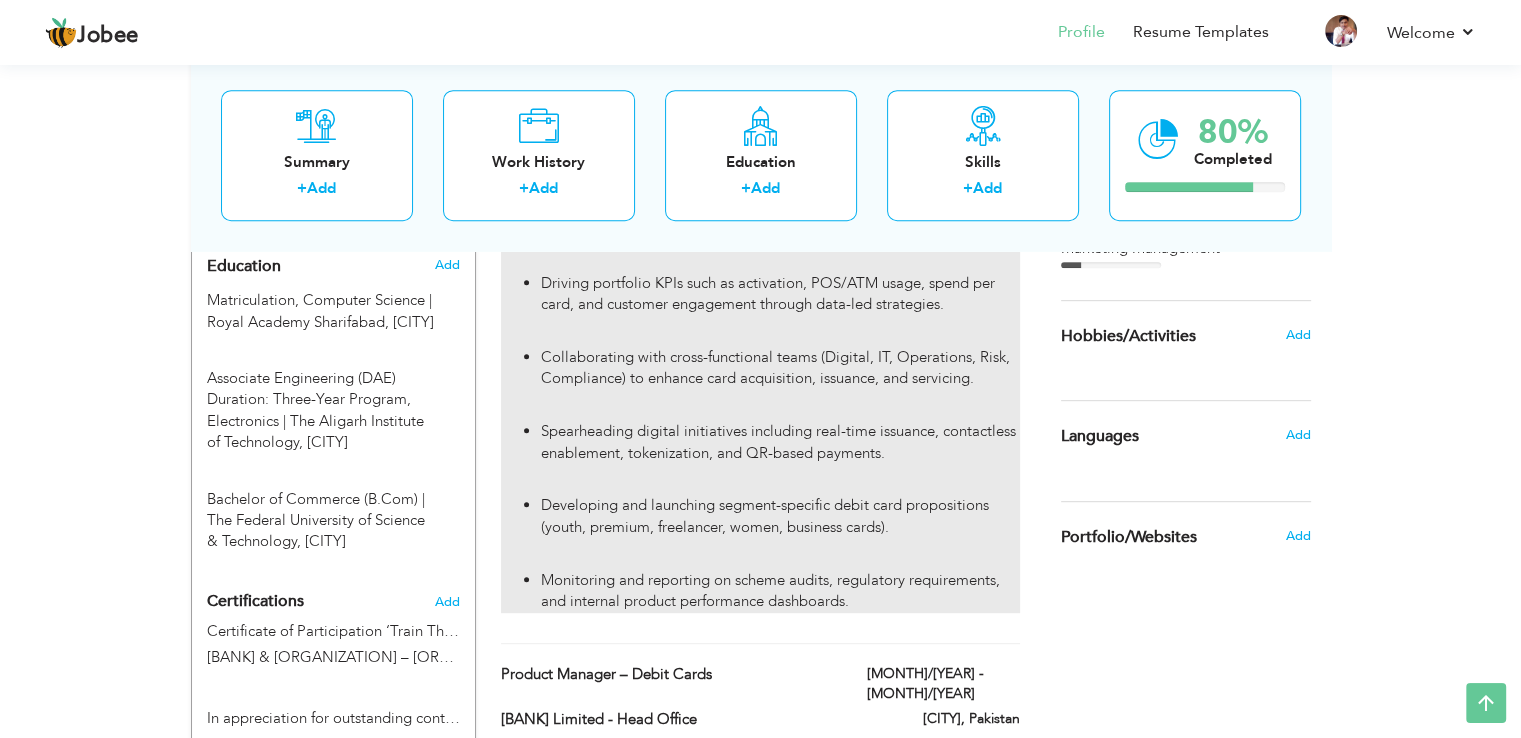 click on "Driving portfolio KPIs such as activation, POS/ATM usage, spend per card, and customer engagement through data-led strategies." at bounding box center (780, 294) 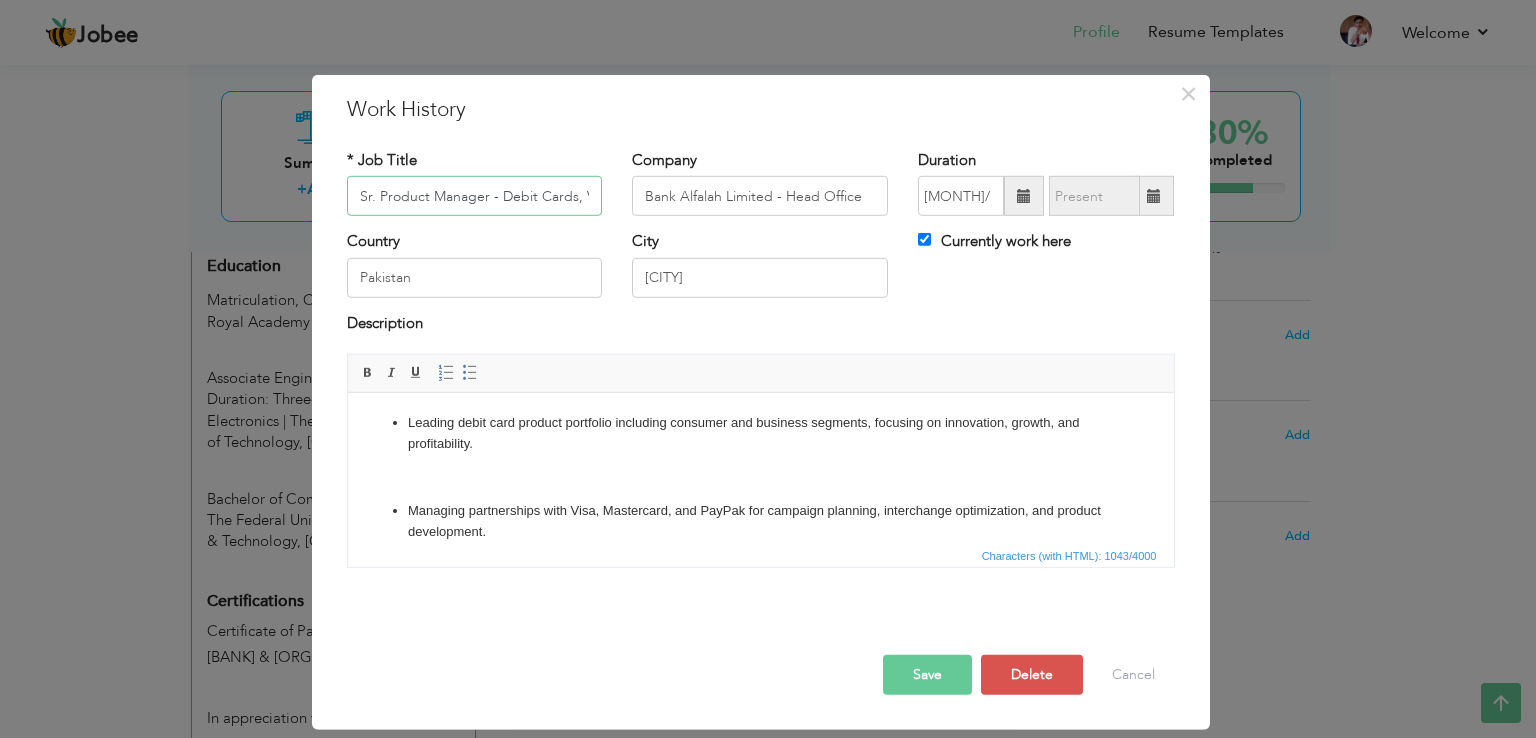 scroll, scrollTop: 0, scrollLeft: 5, axis: horizontal 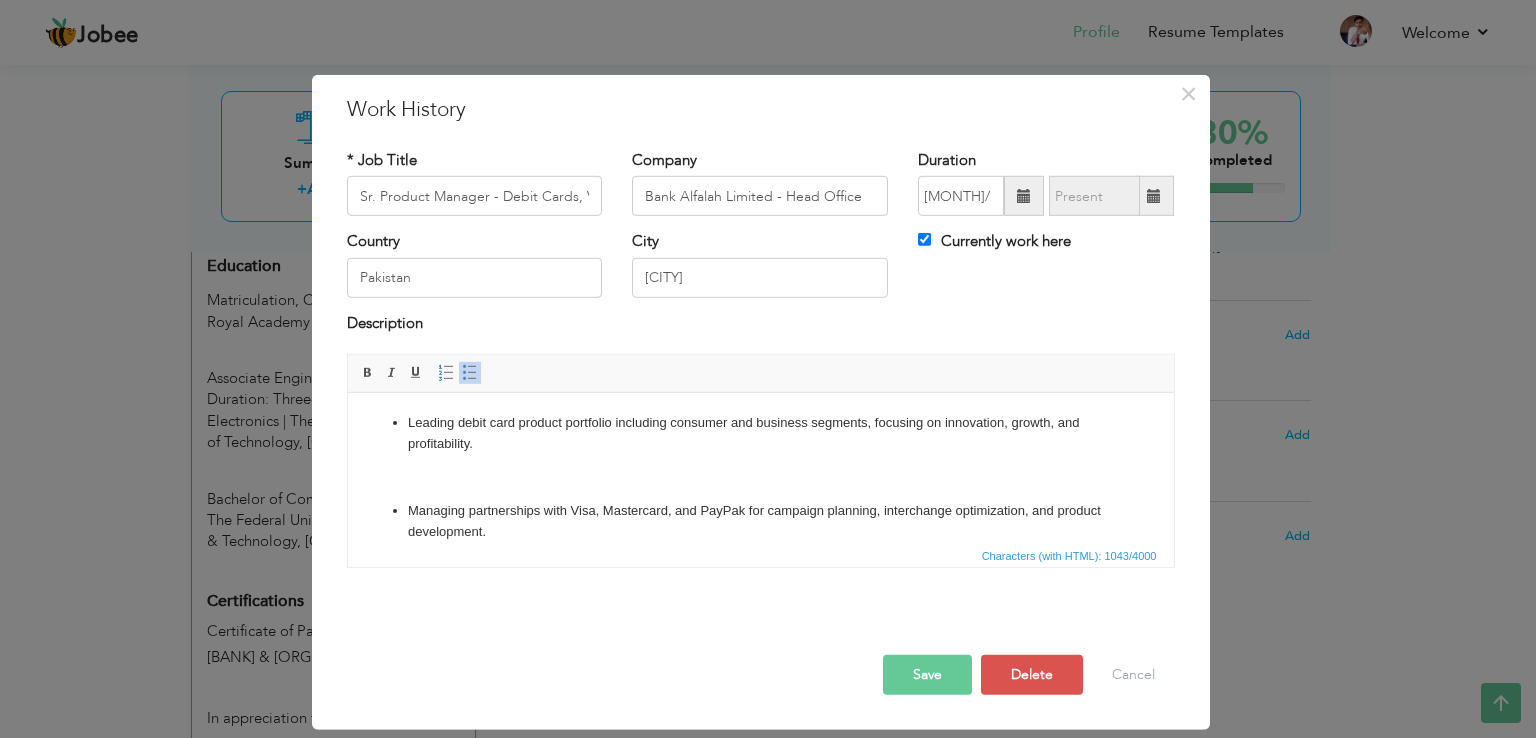 click on "Leading debit card product portfolio including consumer and business segments, focusing on innovation, growth, and profitability. Managing partnerships with Visa, Mastercard, and PayPak for campaign planning, interchange optimization, and product development.    Driving portfolio KPIs such as activation, POS/ATM usage, spend per card, and customer engagement through data-led strategies.    Collaborating with cross-functional teams (Digital, IT, Operations, Risk, Compliance) to enhance card acquisition, issuance, and servicing.    Spearheading digital initiatives including real-time issuance, contactless enablement, tokenization, and QR-based payments.    Developing and launching segment-specific debit card propositions (youth, premium, freelancer, women, business cards).    Monitoring and reporting on scheme audits, regulatory requirements, and internal product performance dashboards." at bounding box center [760, 678] 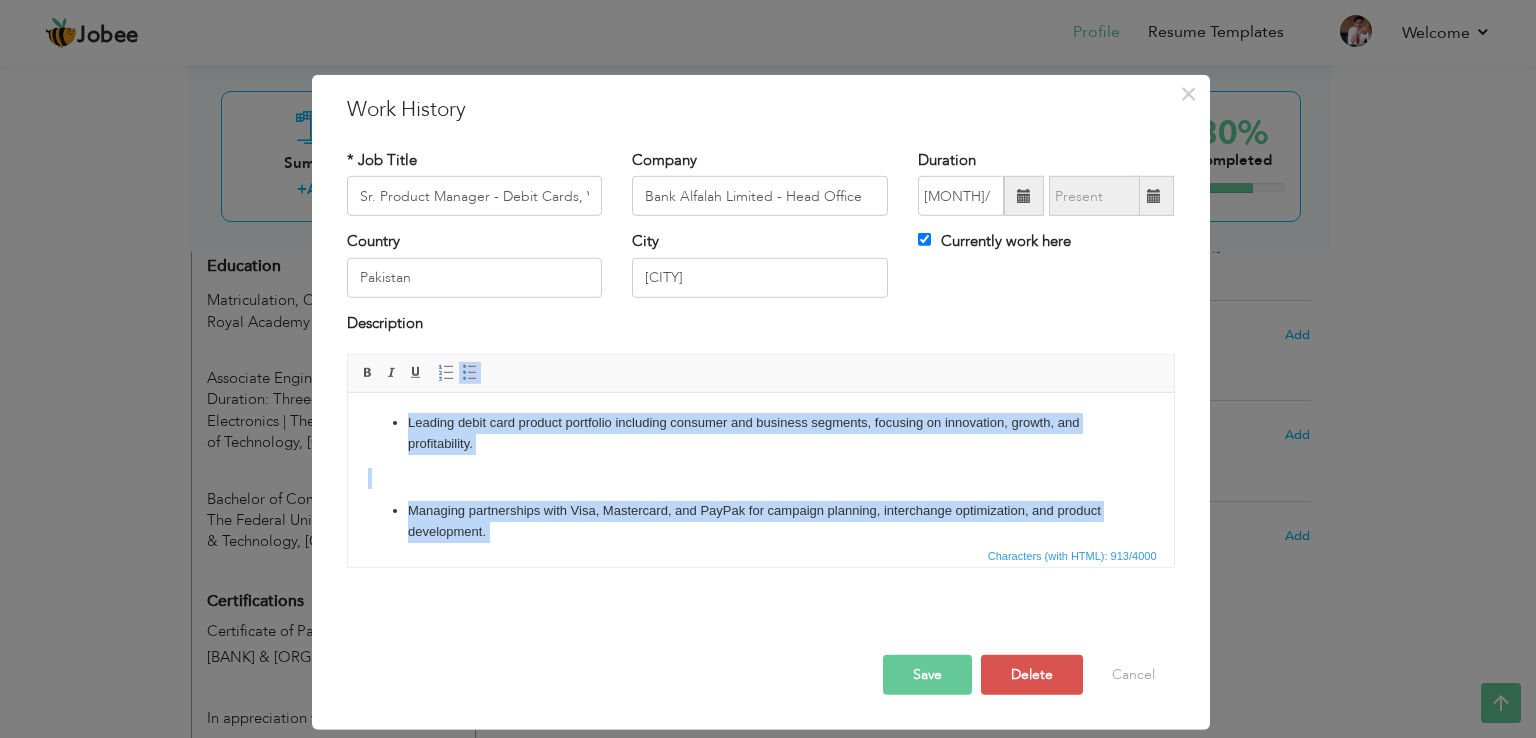 type 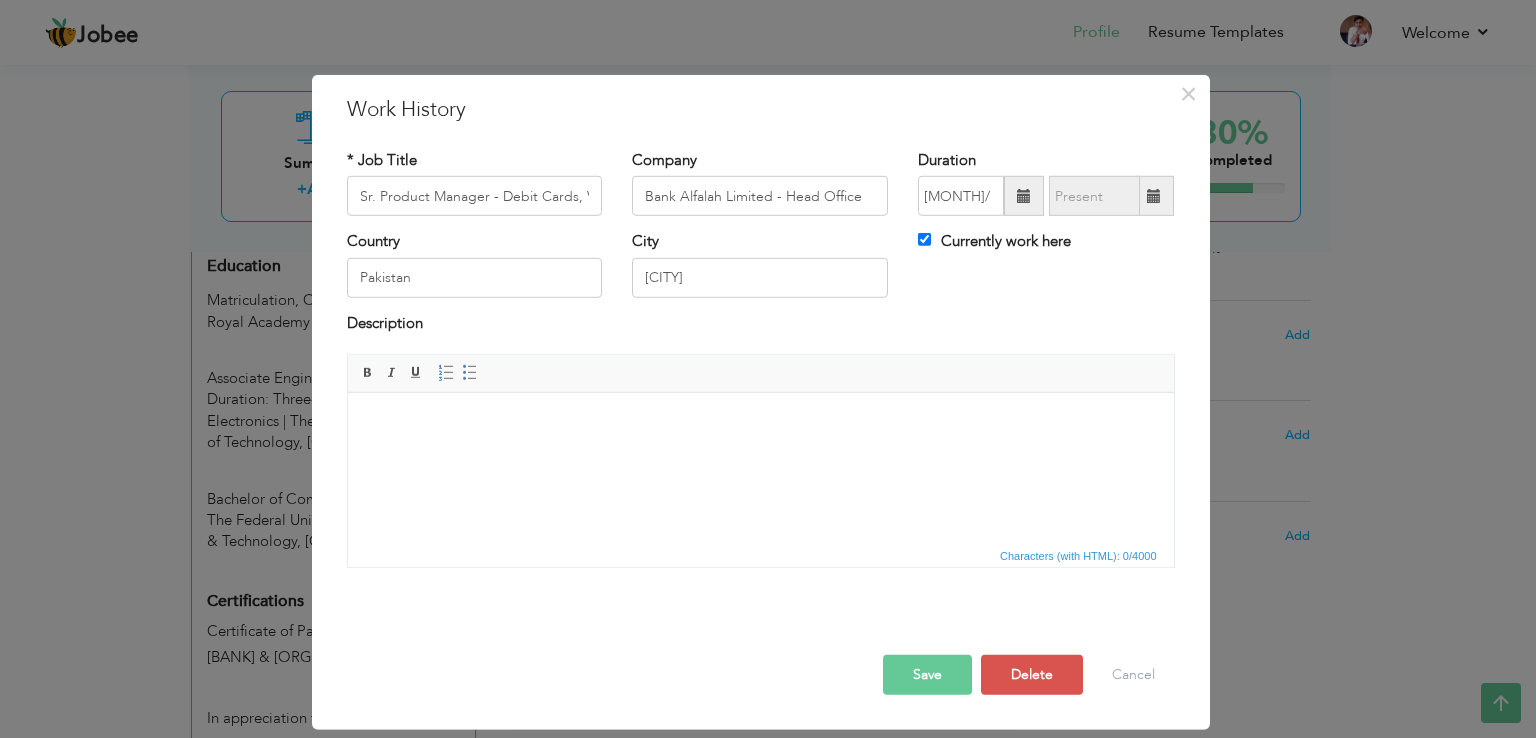click at bounding box center (760, 423) 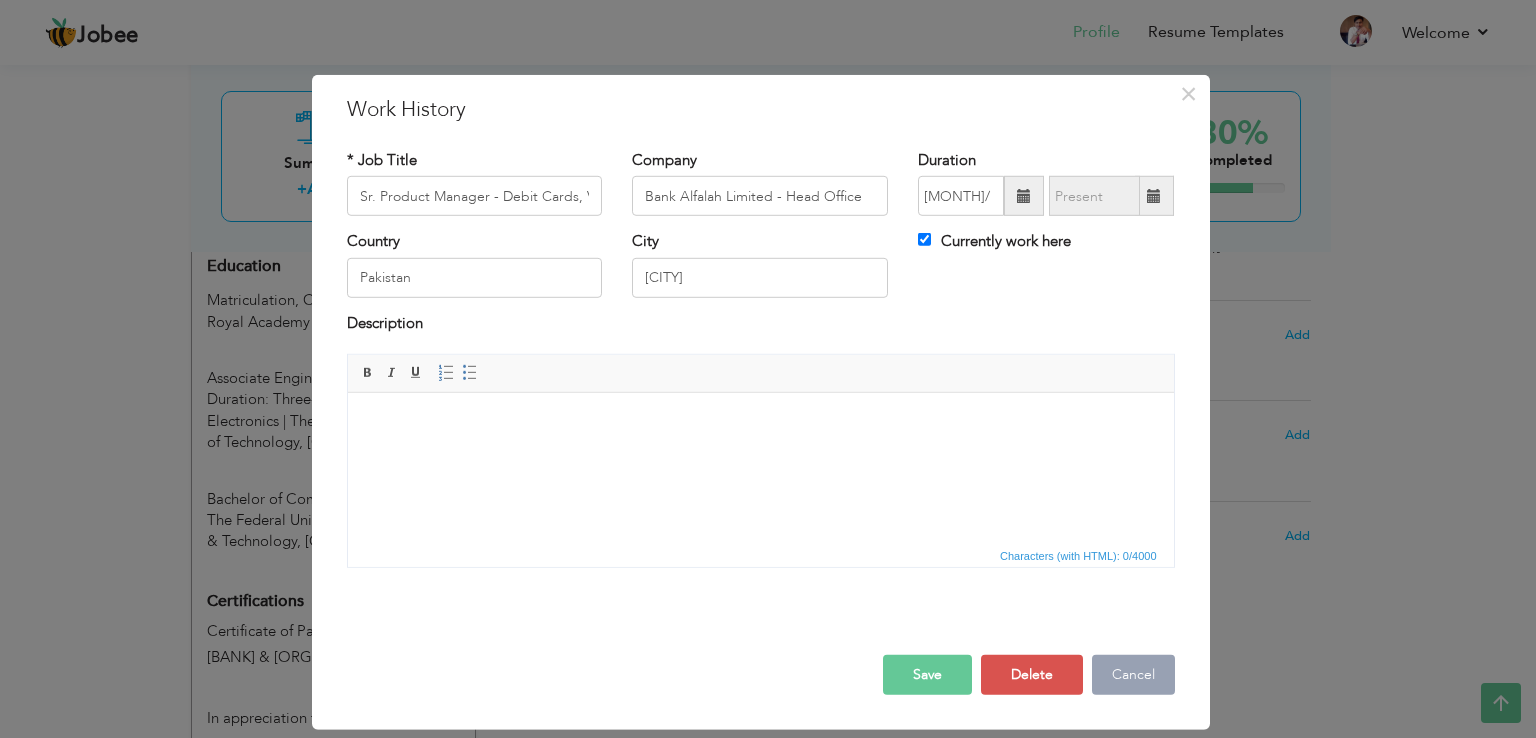 click on "Cancel" at bounding box center [1133, 675] 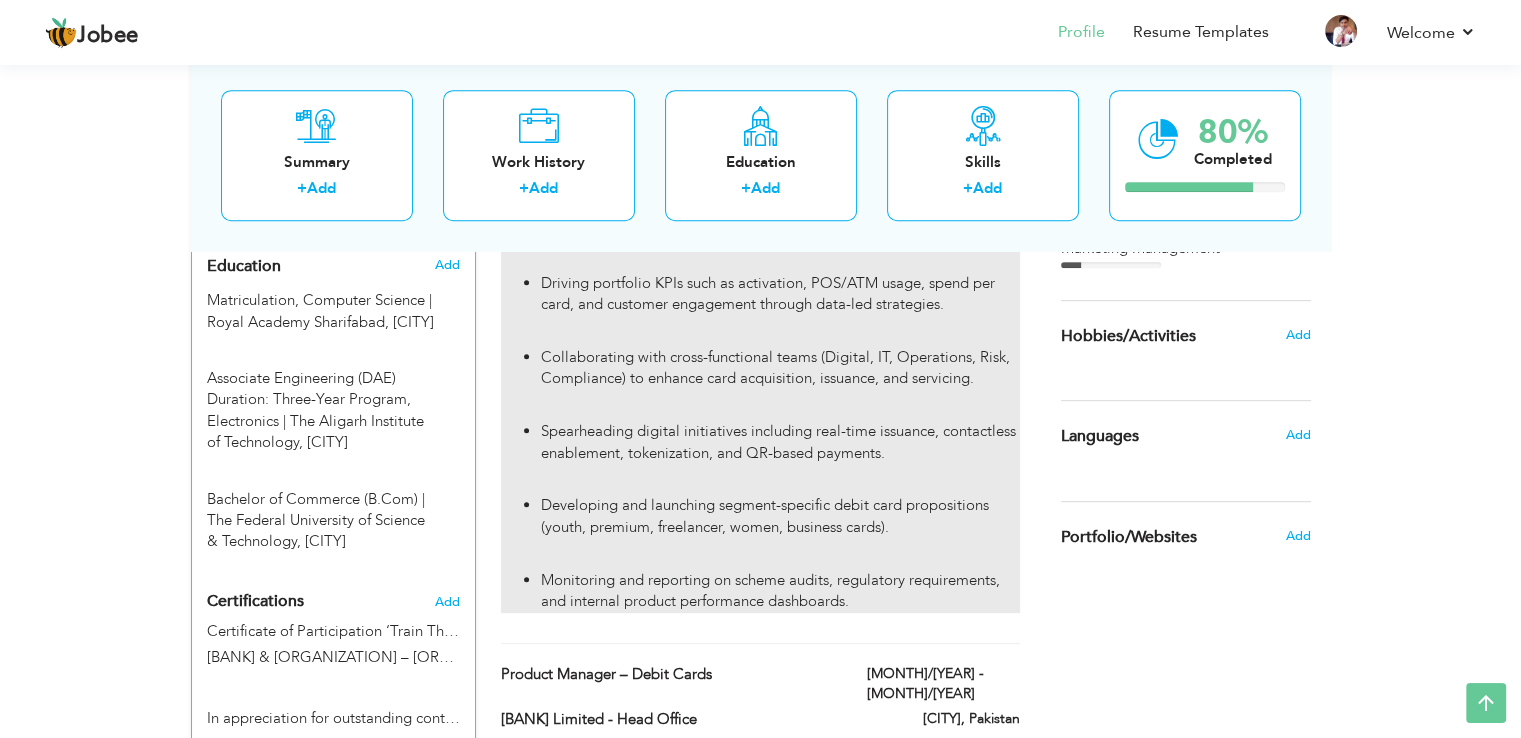 click on "Spearheading digital initiatives including real-time issuance, contactless enablement, tokenization, and QR-based payments." at bounding box center (780, 442) 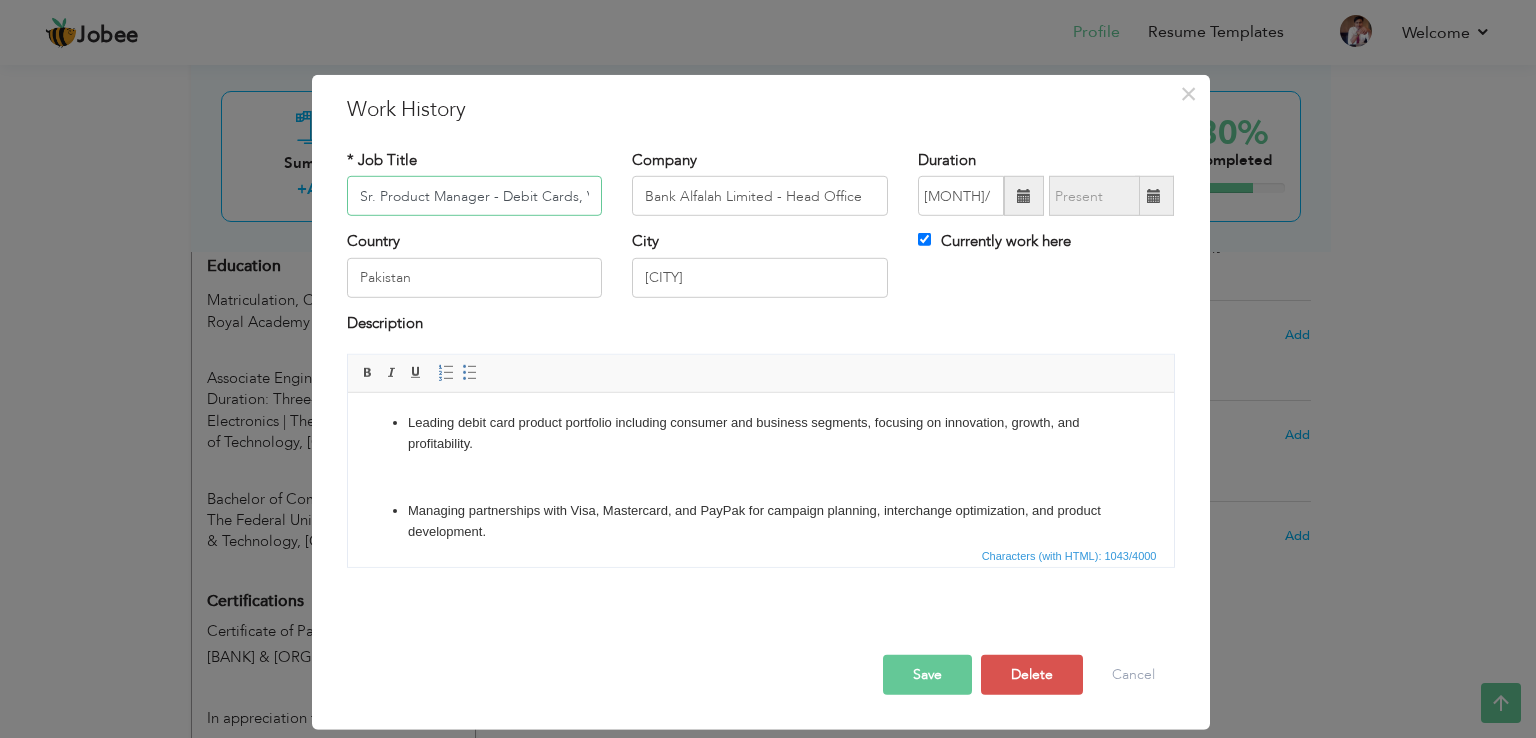 scroll, scrollTop: 0, scrollLeft: 5, axis: horizontal 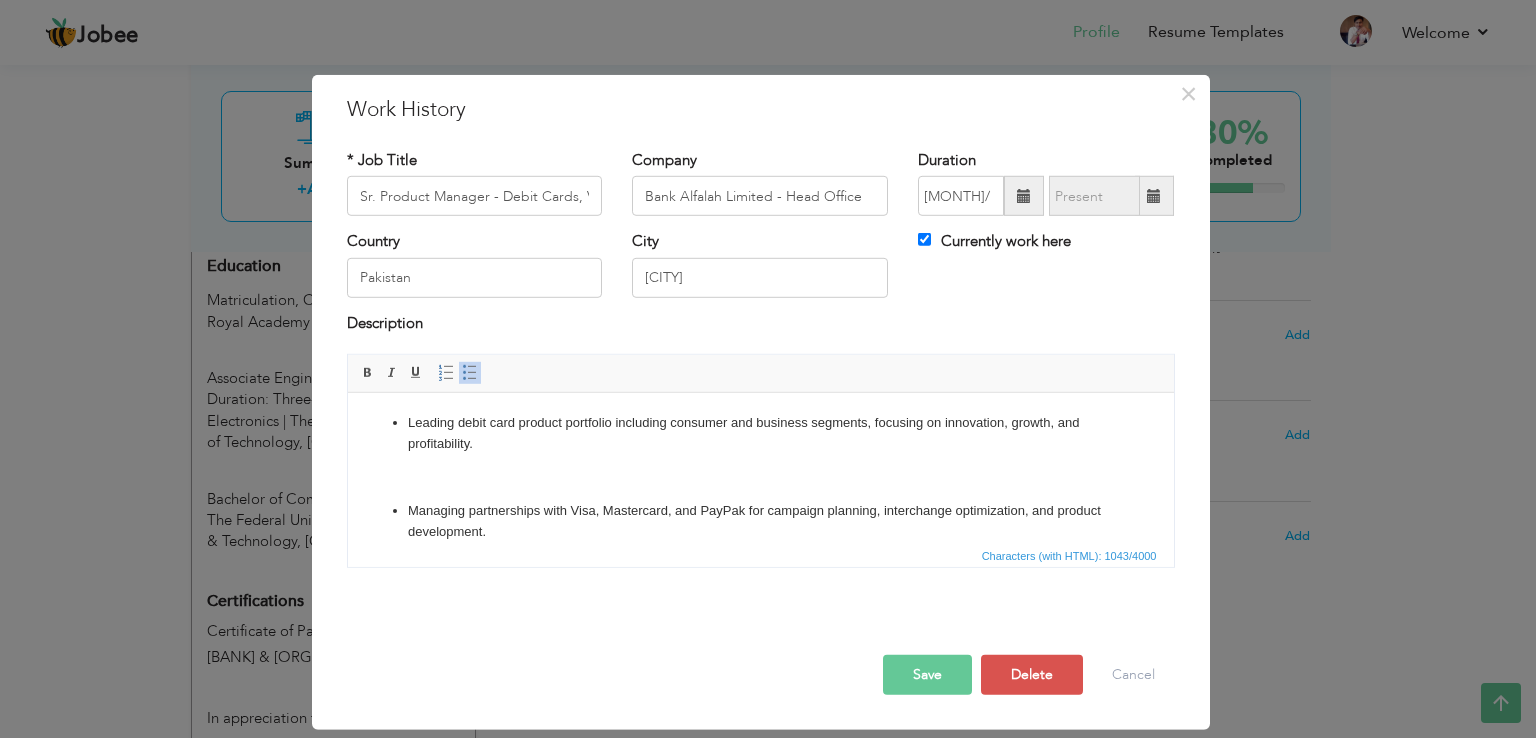 click on "Leading debit card product portfolio including consumer and business segments, focusing on innovation, growth, and profitability. Managing partnerships with Visa, Mastercard, and PayPak for campaign planning, interchange optimization, and product development.    Driving portfolio KPIs such as activation, POS/ATM usage, spend per card, and customer engagement through data-led strategies.    Collaborating with cross-functional teams (Digital, IT, Operations, Risk, Compliance) to enhance card acquisition, issuance, and servicing.    Spearheading digital initiatives including real-time issuance, contactless enablement, tokenization, and QR-based payments.    Developing and launching segment-specific debit card propositions (youth, premium, freelancer, women, business cards).    Monitoring and reporting on scheme audits, regulatory requirements, and internal product performance dashboards." at bounding box center (760, 678) 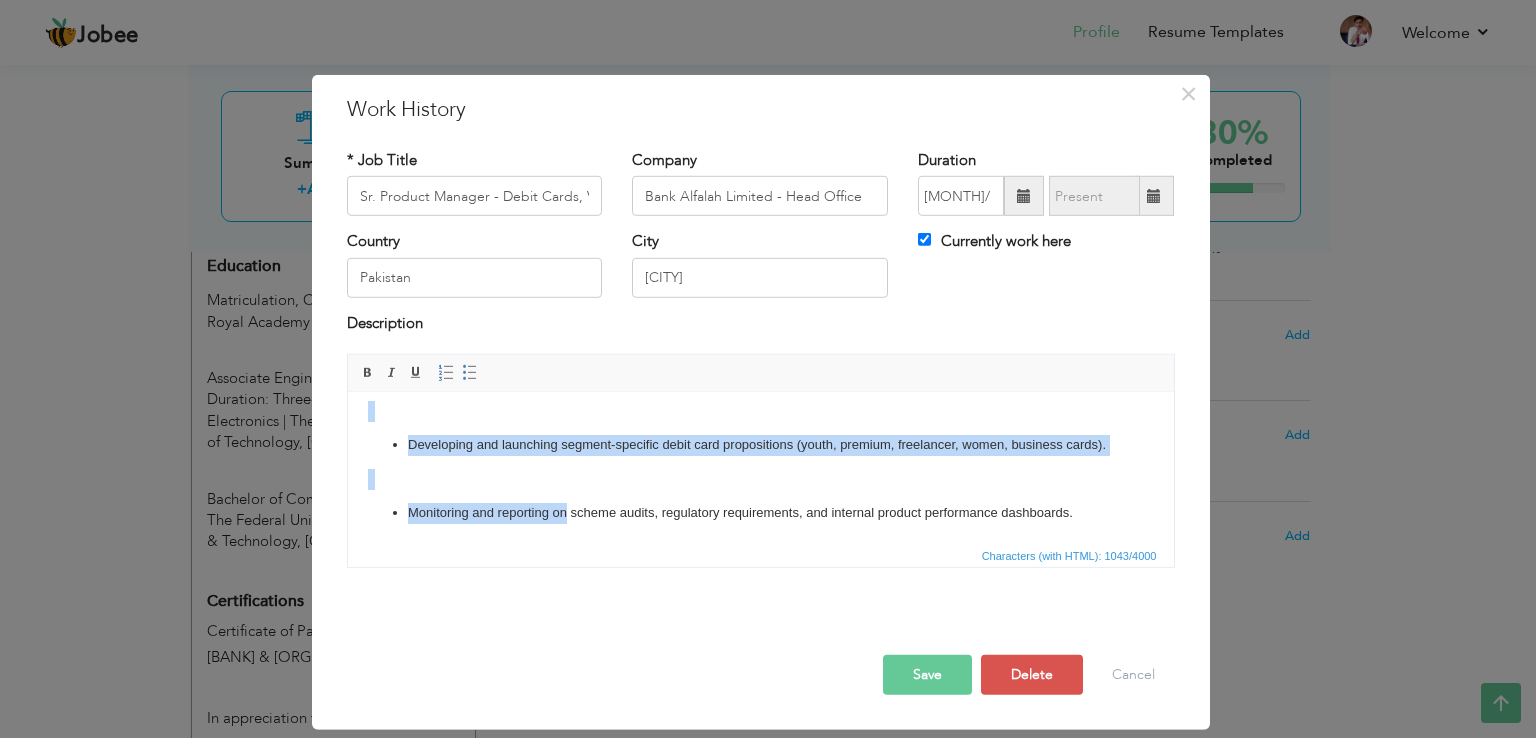 drag, startPoint x: 538, startPoint y: 534, endPoint x: 912, endPoint y: 935, distance: 548.3402 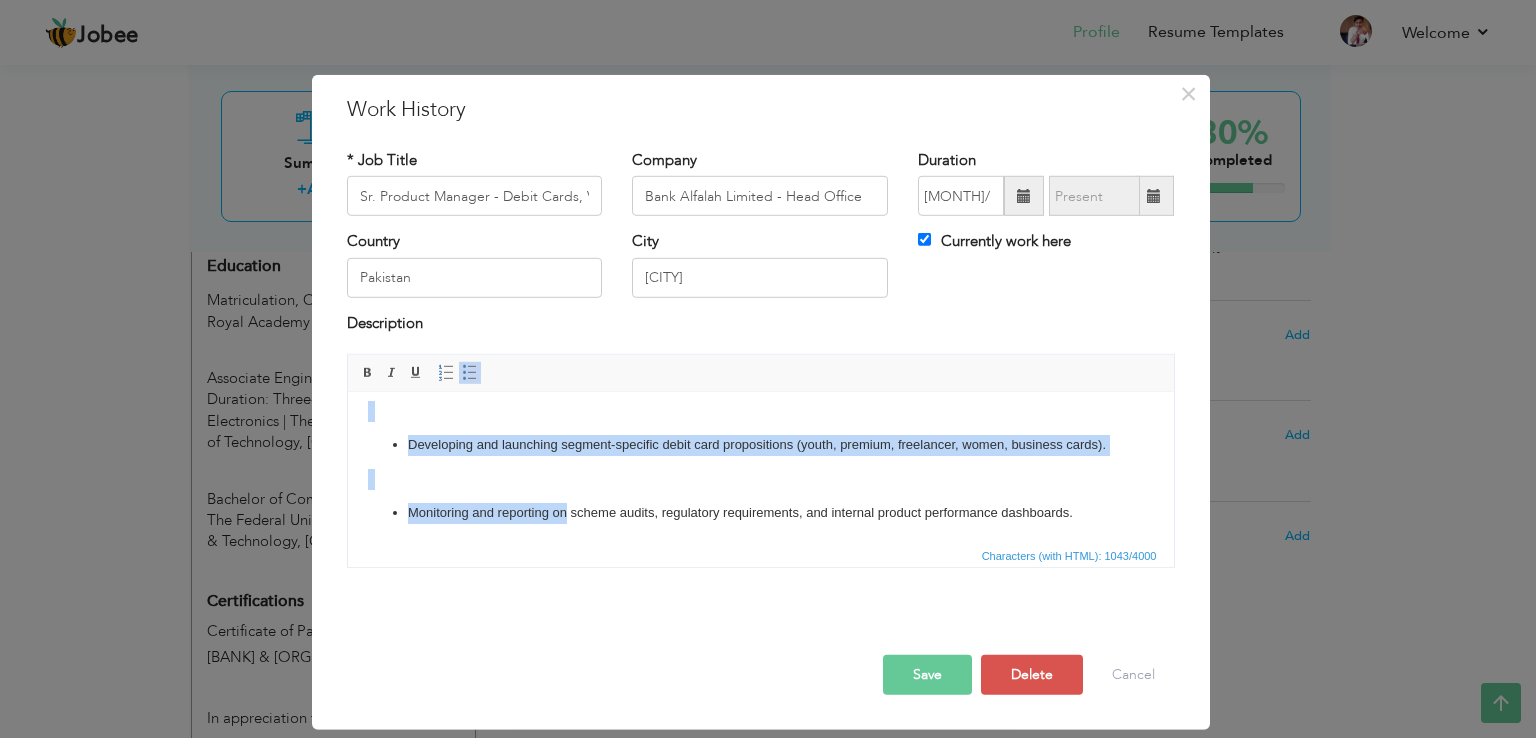 click on "Monitoring and reporting on scheme audits, regulatory requirements, and internal product performance dashboards." at bounding box center [760, 513] 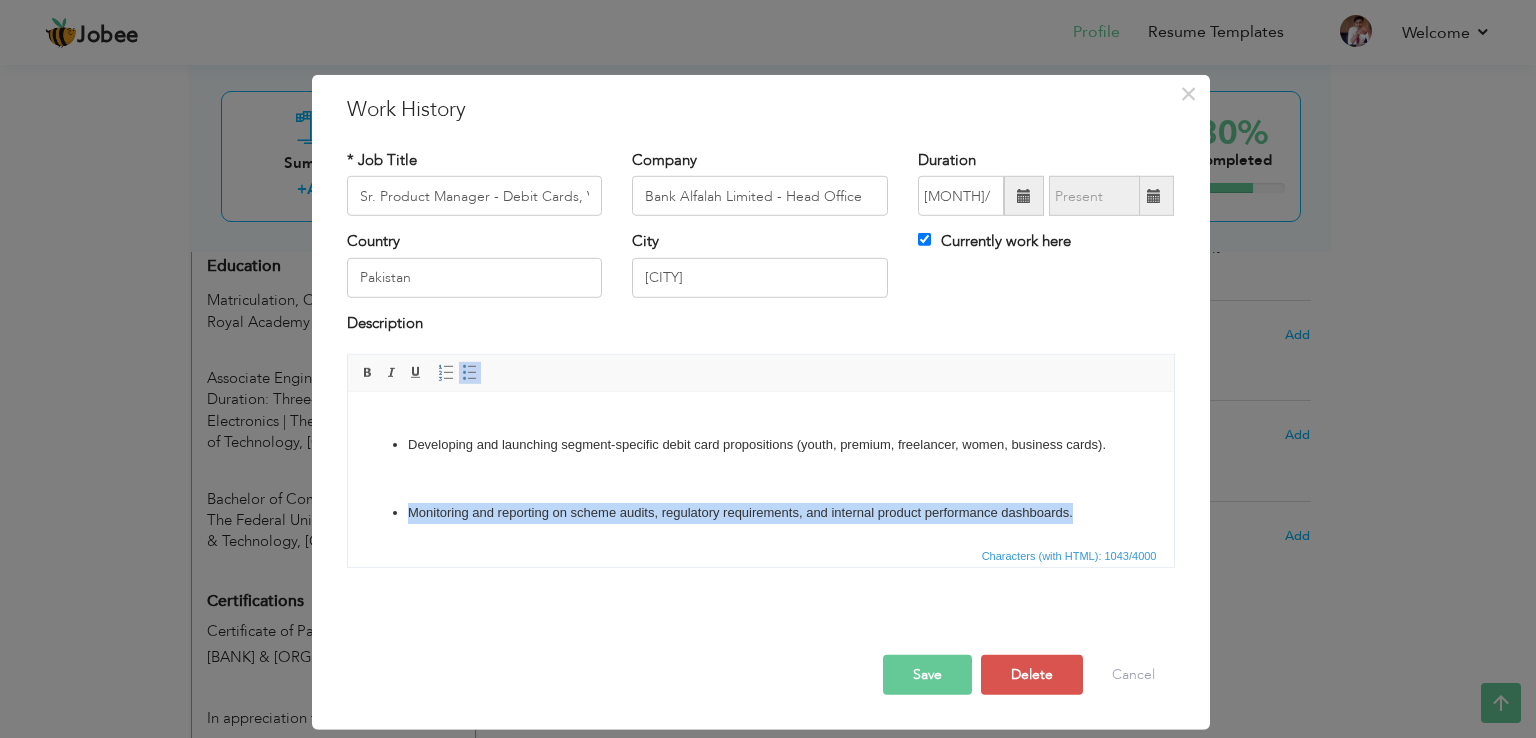drag, startPoint x: 407, startPoint y: 515, endPoint x: 1543, endPoint y: 1021, distance: 1243.5964 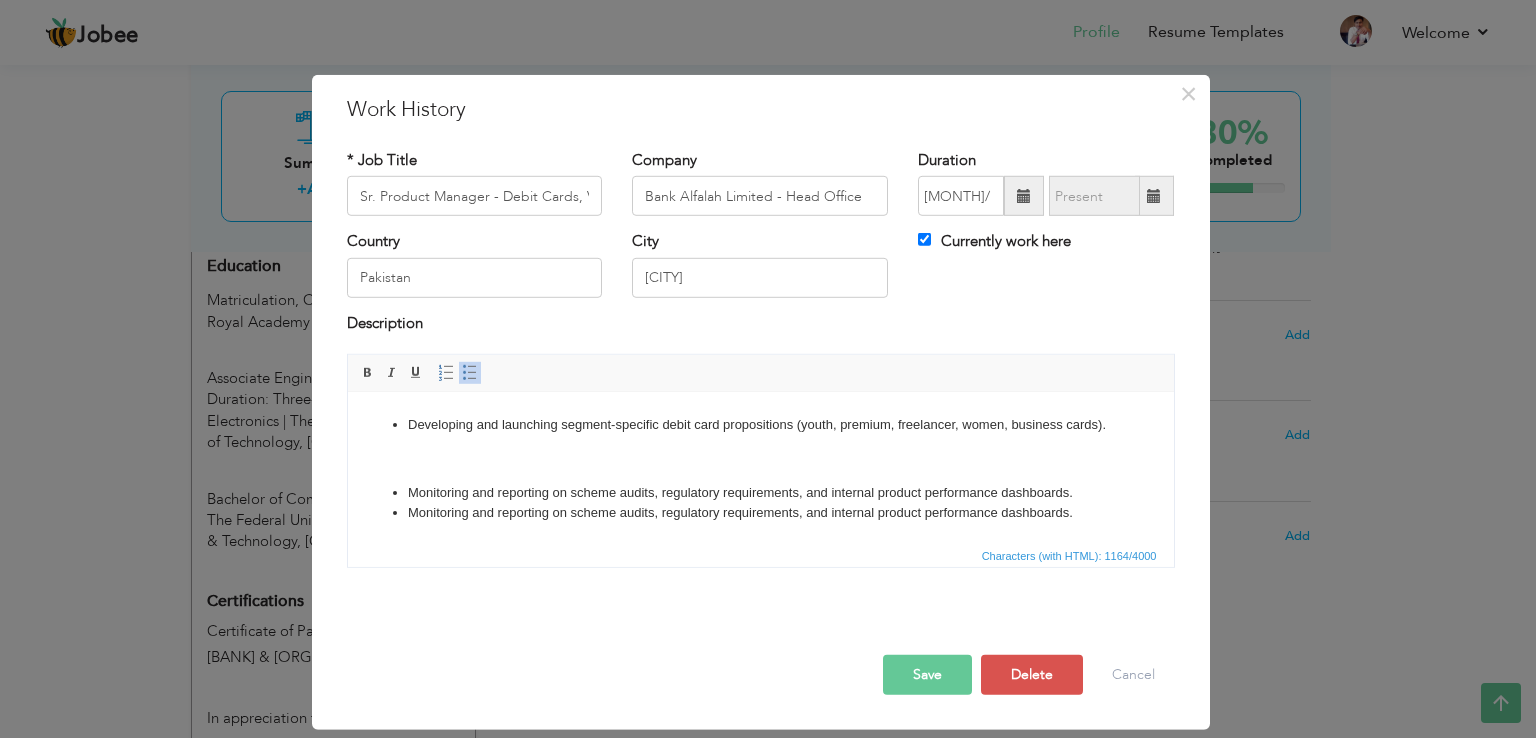 click on "Monitoring and reporting on scheme audits, regulatory requirements, and internal product performance dashboards." at bounding box center [760, 513] 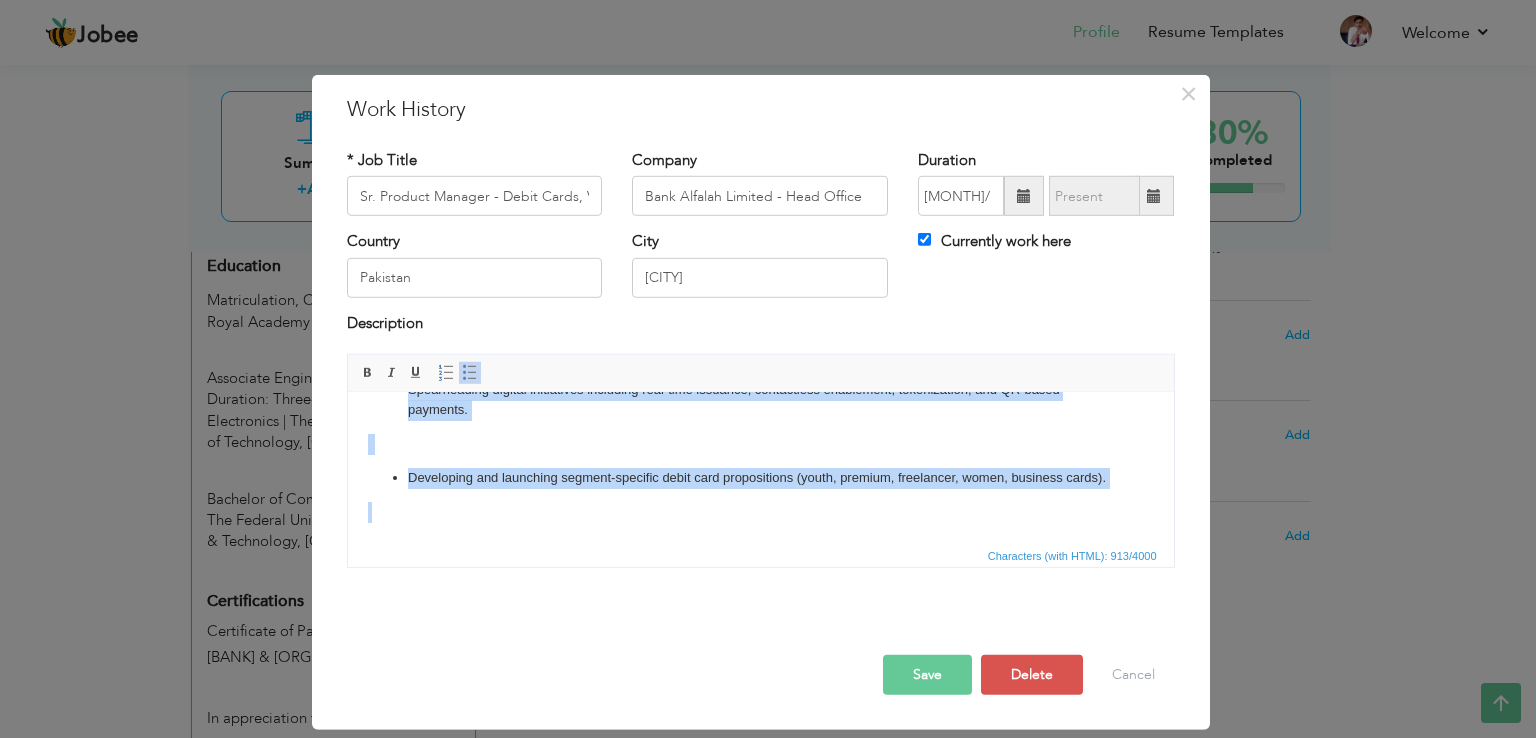 type 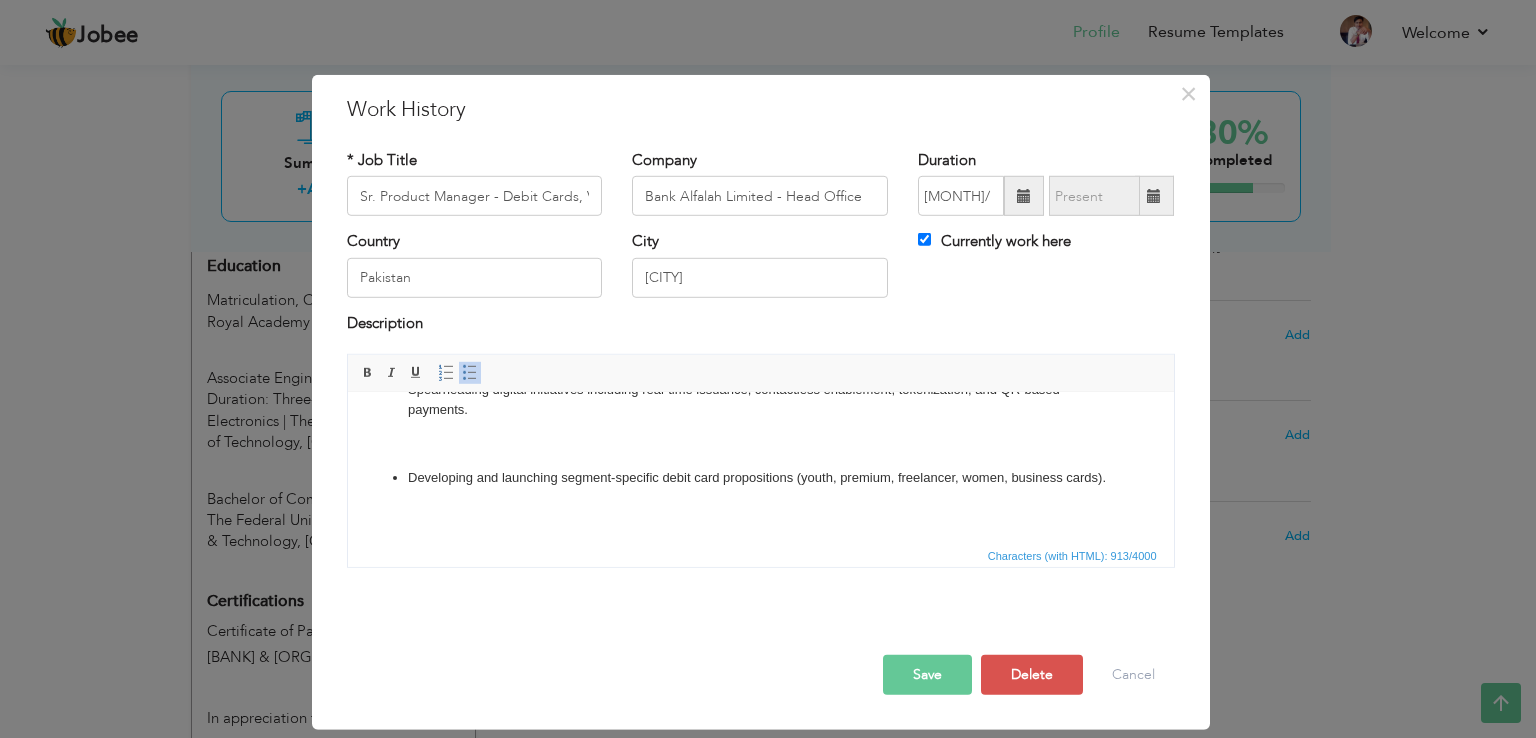 scroll, scrollTop: 0, scrollLeft: 0, axis: both 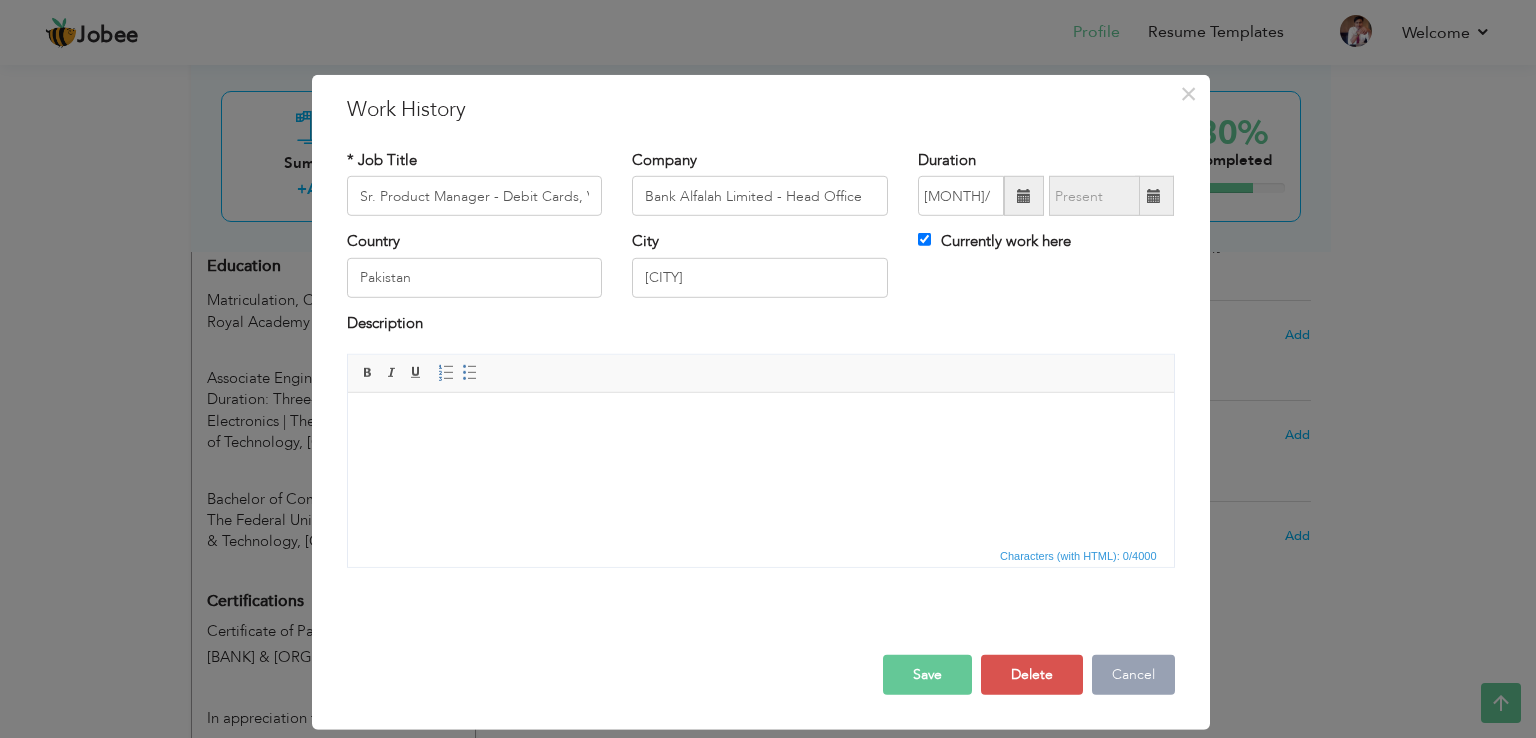 click on "Cancel" at bounding box center (1133, 675) 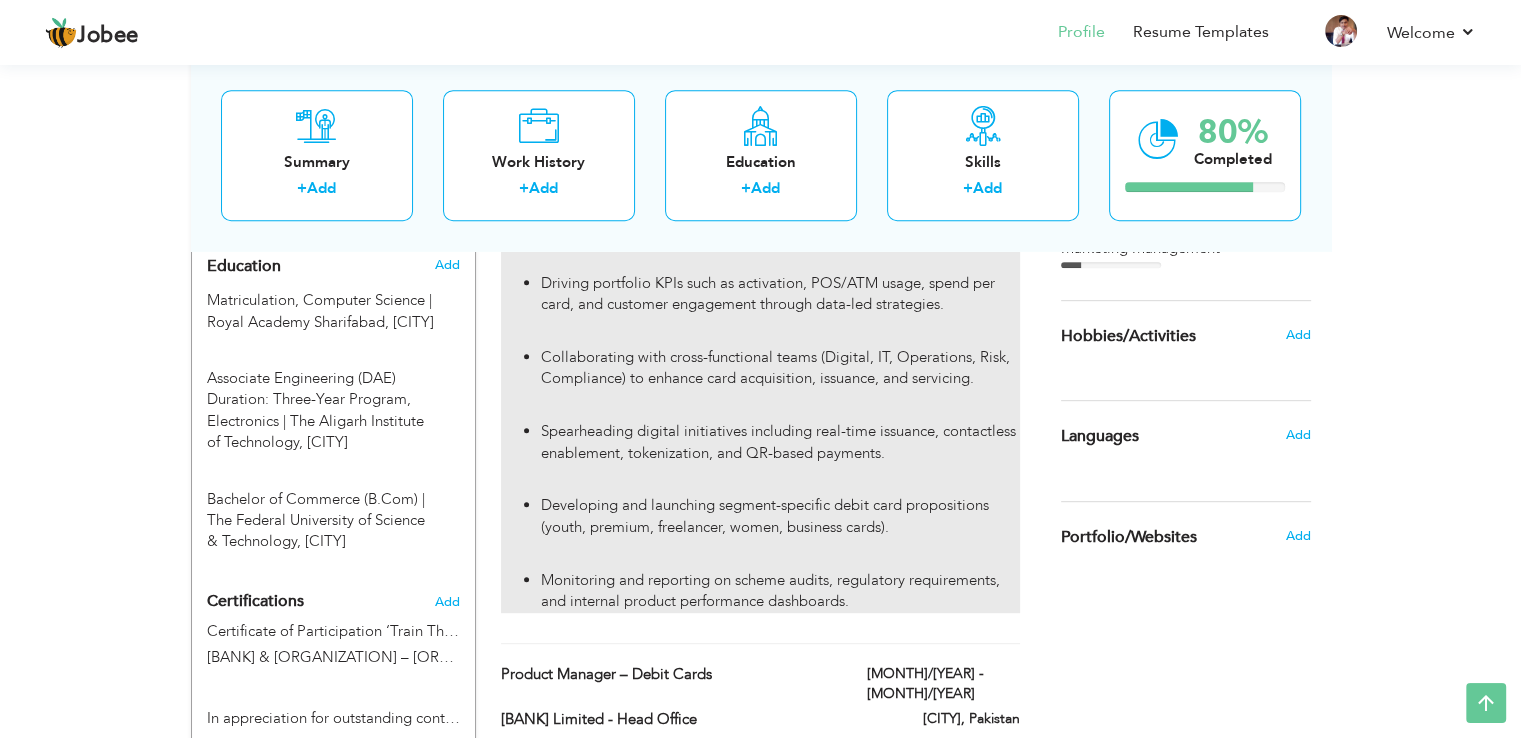 click on "Leading debit card product portfolio including consumer and business segments, focusing on innovation, growth, and profitability.
Managing partnerships with Visa, Mastercard, and PayPak for campaign planning, interchange optimization, and product development.
Driving portfolio KPIs such as activation, POS/ATM usage, spend per card, and customer engagement through data-led strategies.
Collaborating with cross-functional teams (Digital, IT, Operations, Risk, Compliance) to enhance card acquisition, issuance, and servicing.
Spearheading digital initiatives including real-time issuance, contactless enablement, tokenization, and QR-based payments.
Developing and launching segment-specific debit card propositions (youth, premium, freelancer, women, business cards).
Monitoring and reporting on scheme audits, regulatory requirements, and internal product performance dashboards." at bounding box center [760, 368] 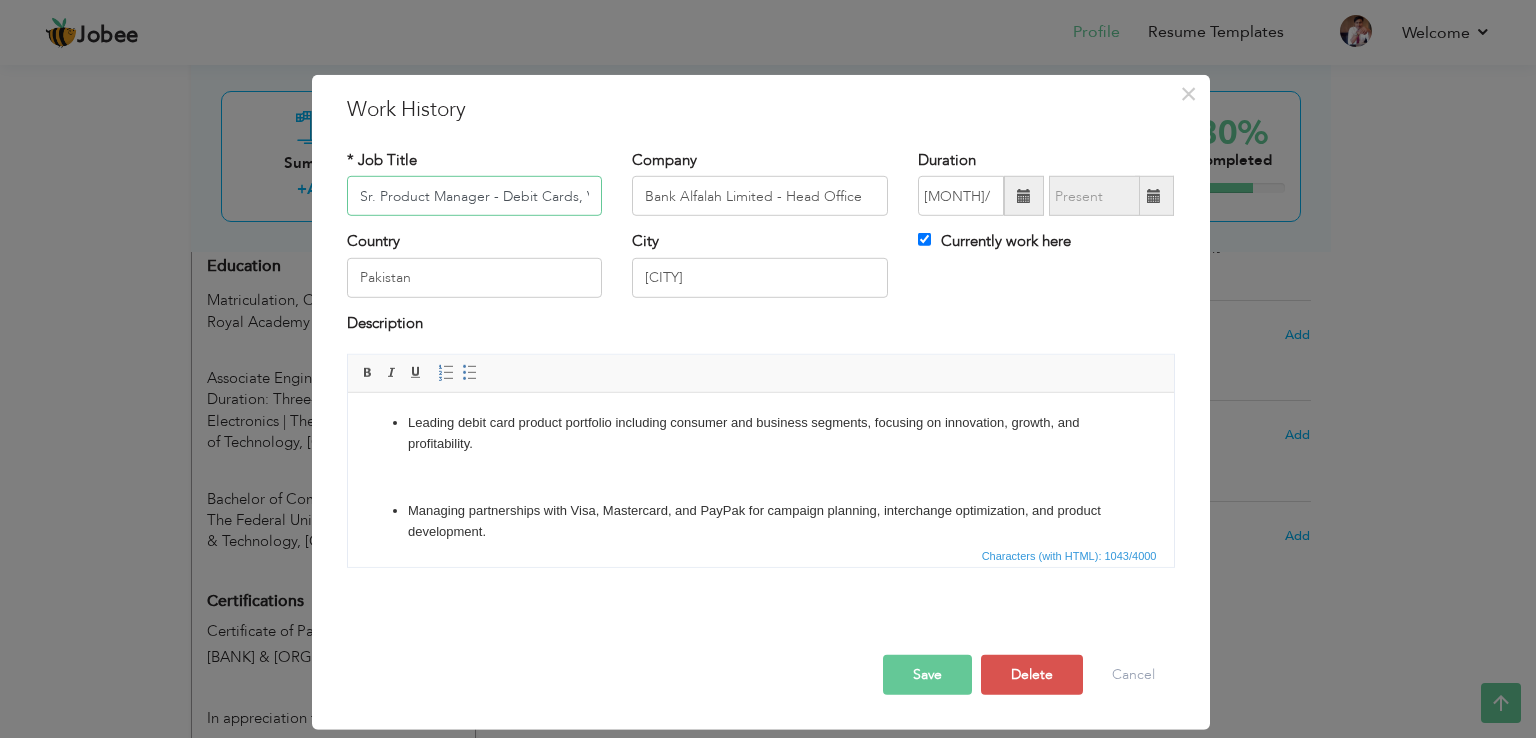 scroll, scrollTop: 0, scrollLeft: 5, axis: horizontal 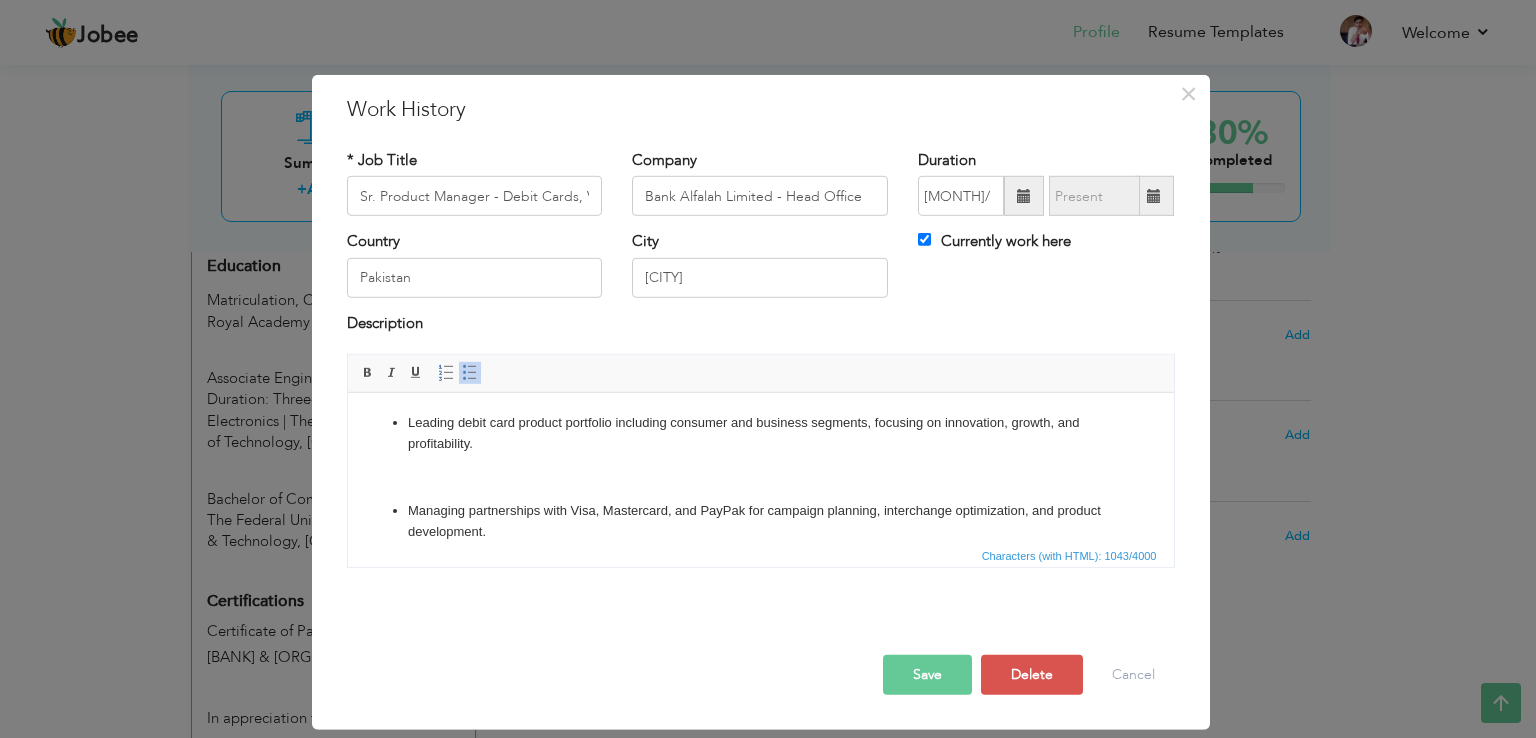 click on "Leading debit card product portfolio including consumer and business segments, focusing on innovation, growth, and profitability. Managing partnerships with Visa, Mastercard, and PayPak for campaign planning, interchange optimization, and product development.    Driving portfolio KPIs such as activation, POS/ATM usage, spend per card, and customer engagement through data-led strategies.    Collaborating with cross-functional teams (Digital, IT, Operations, Risk, Compliance) to enhance card acquisition, issuance, and servicing.    Spearheading digital initiatives including real-time issuance, contactless enablement, tokenization, and QR-based payments.    Developing and launching segment-specific debit card propositions (youth, premium, freelancer, women, business cards).    Monitoring and reporting on scheme audits, regulatory requirements, and internal product performance dashboards." at bounding box center [760, 678] 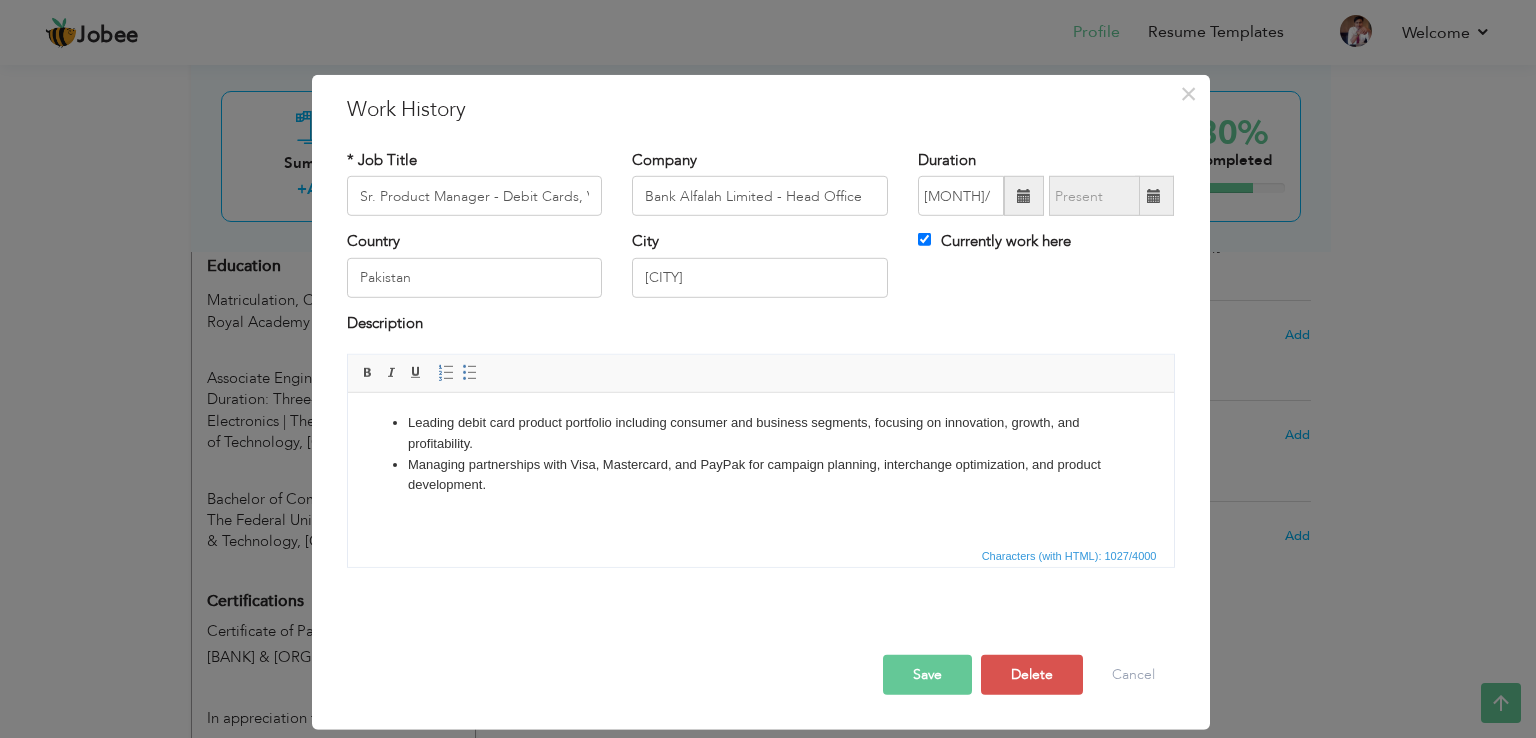 scroll, scrollTop: 0, scrollLeft: 0, axis: both 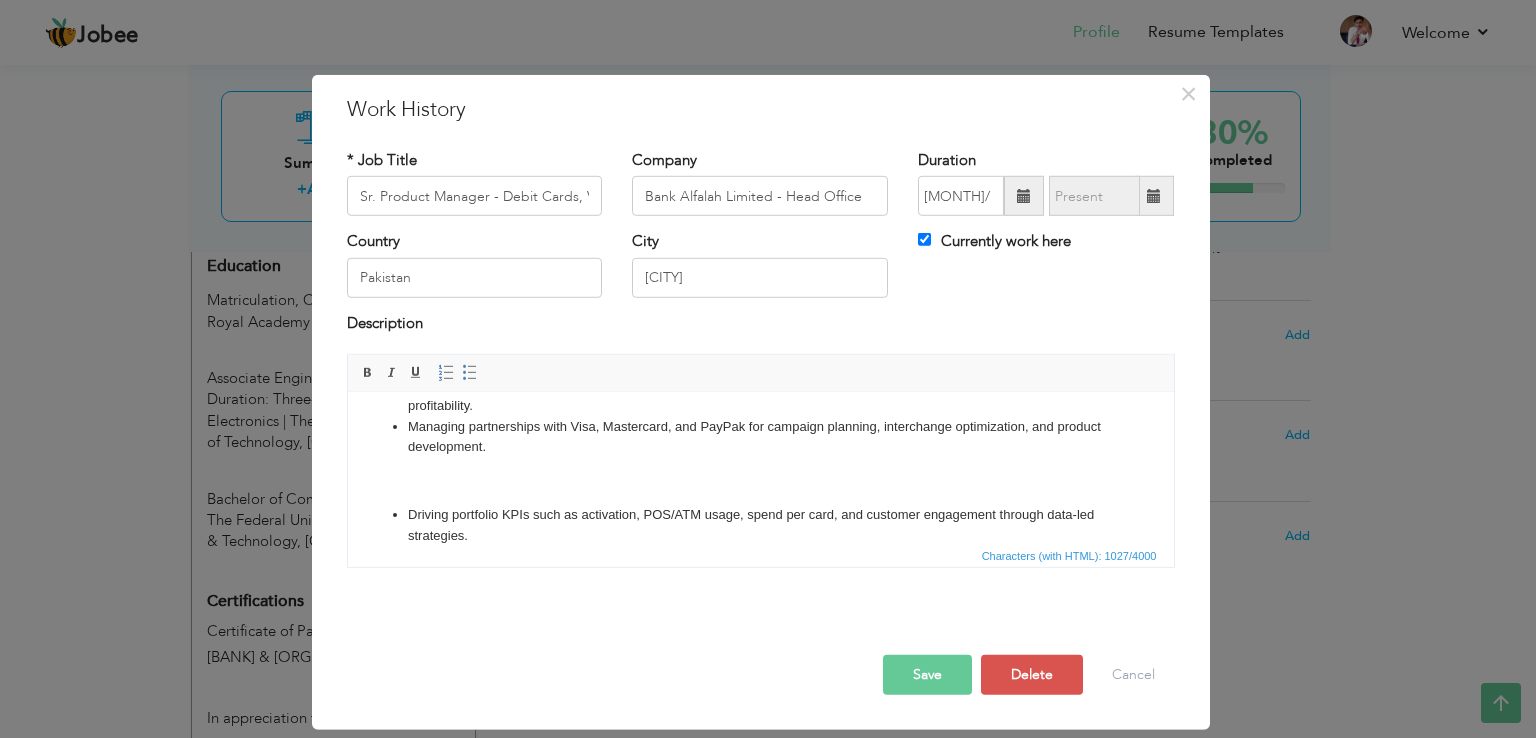 type 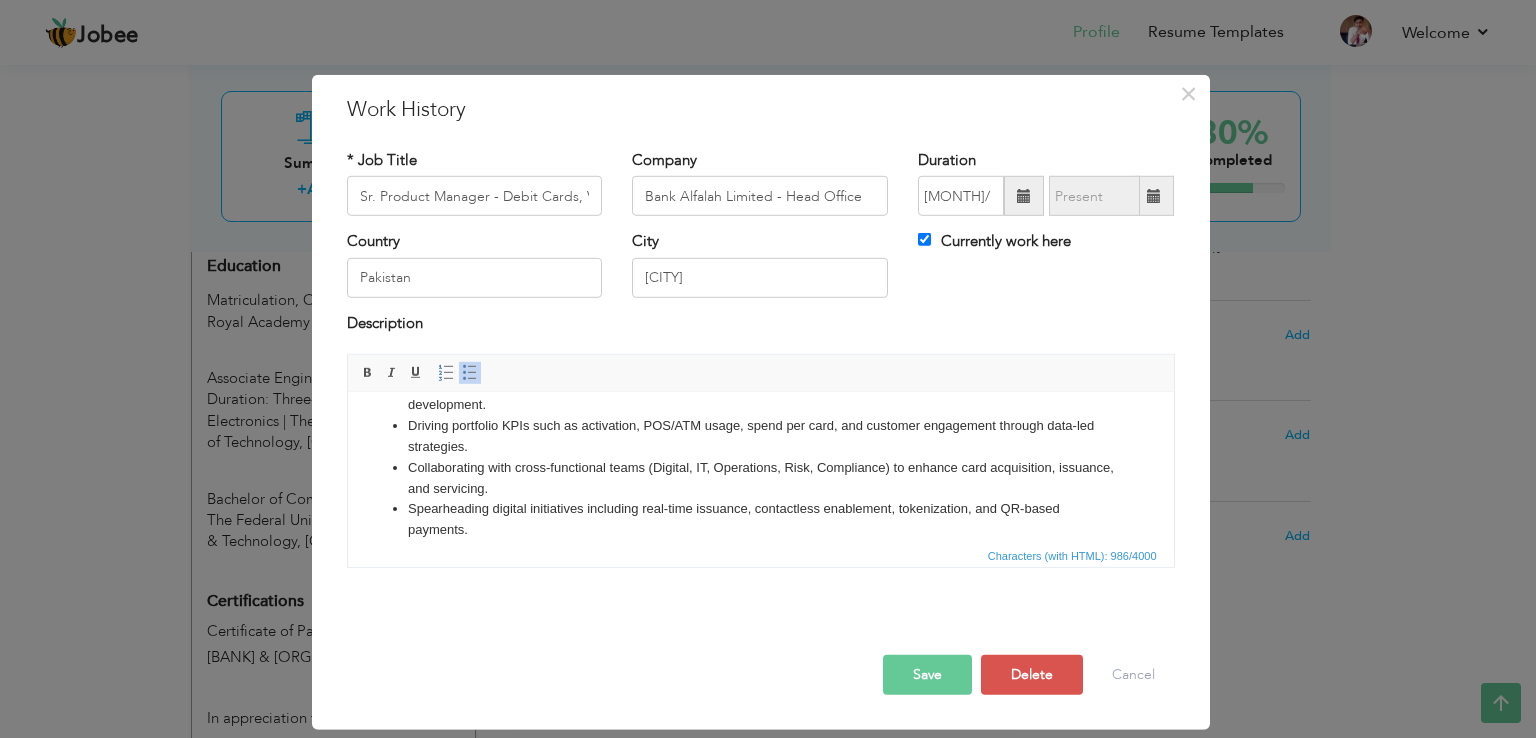 scroll, scrollTop: 64, scrollLeft: 0, axis: vertical 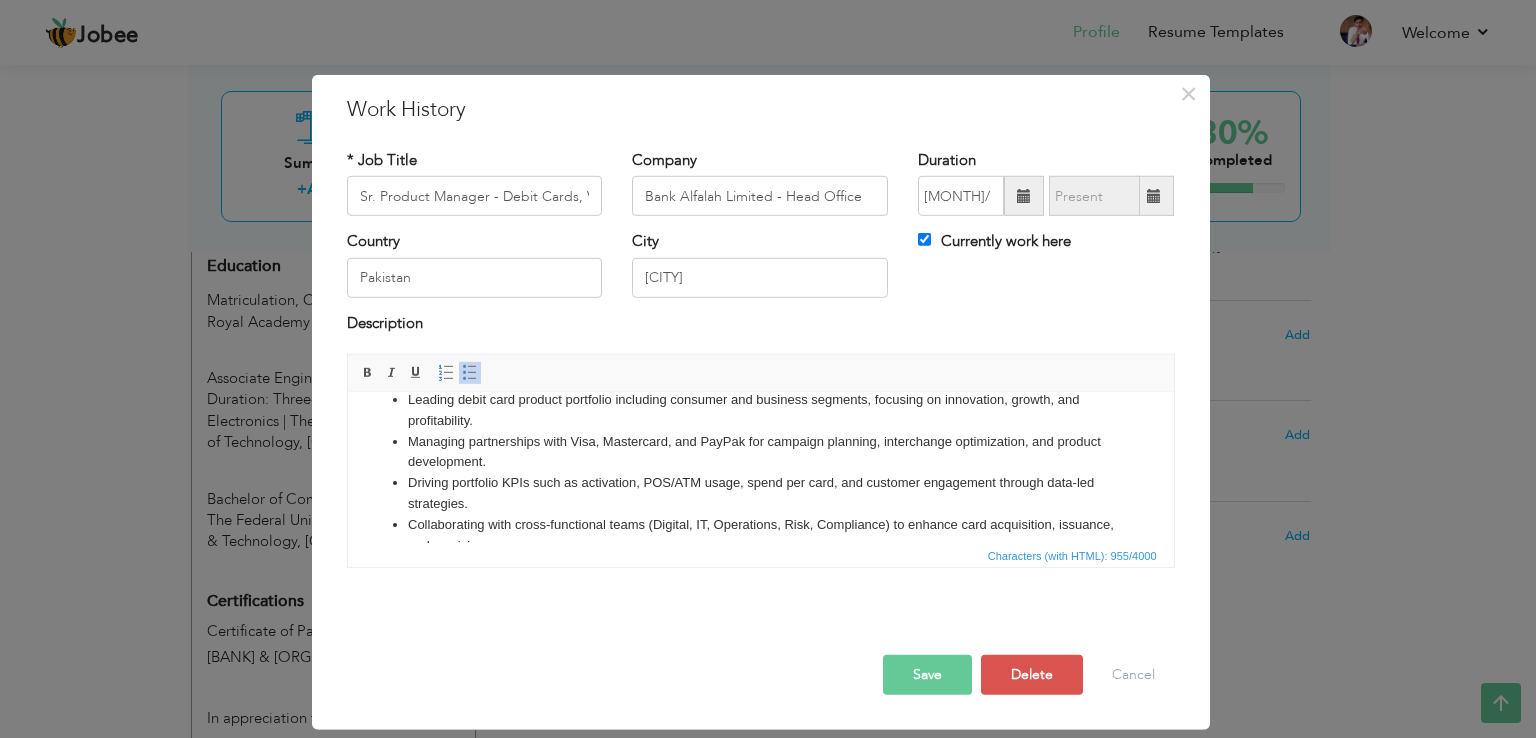 click on "Save" at bounding box center (927, 675) 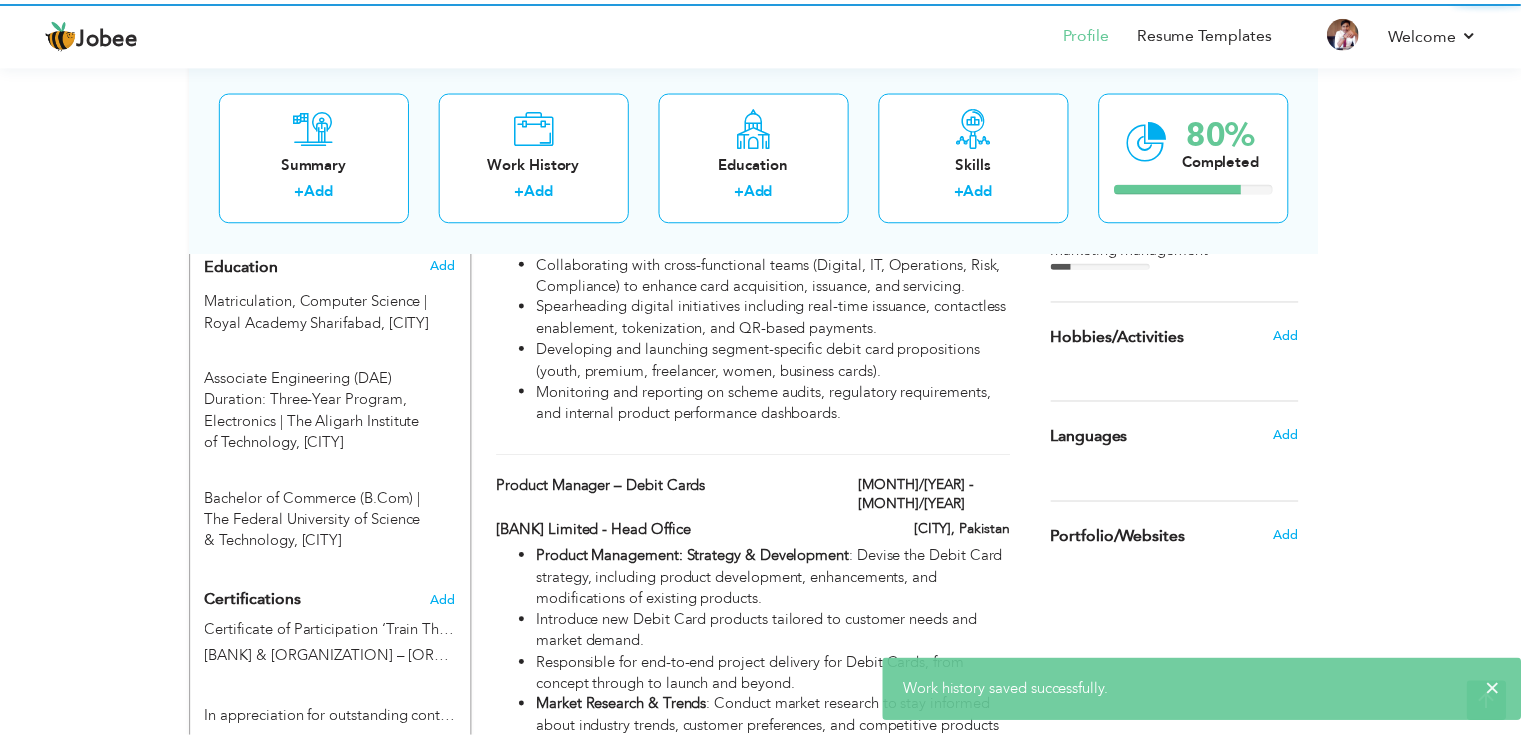 scroll, scrollTop: 0, scrollLeft: 0, axis: both 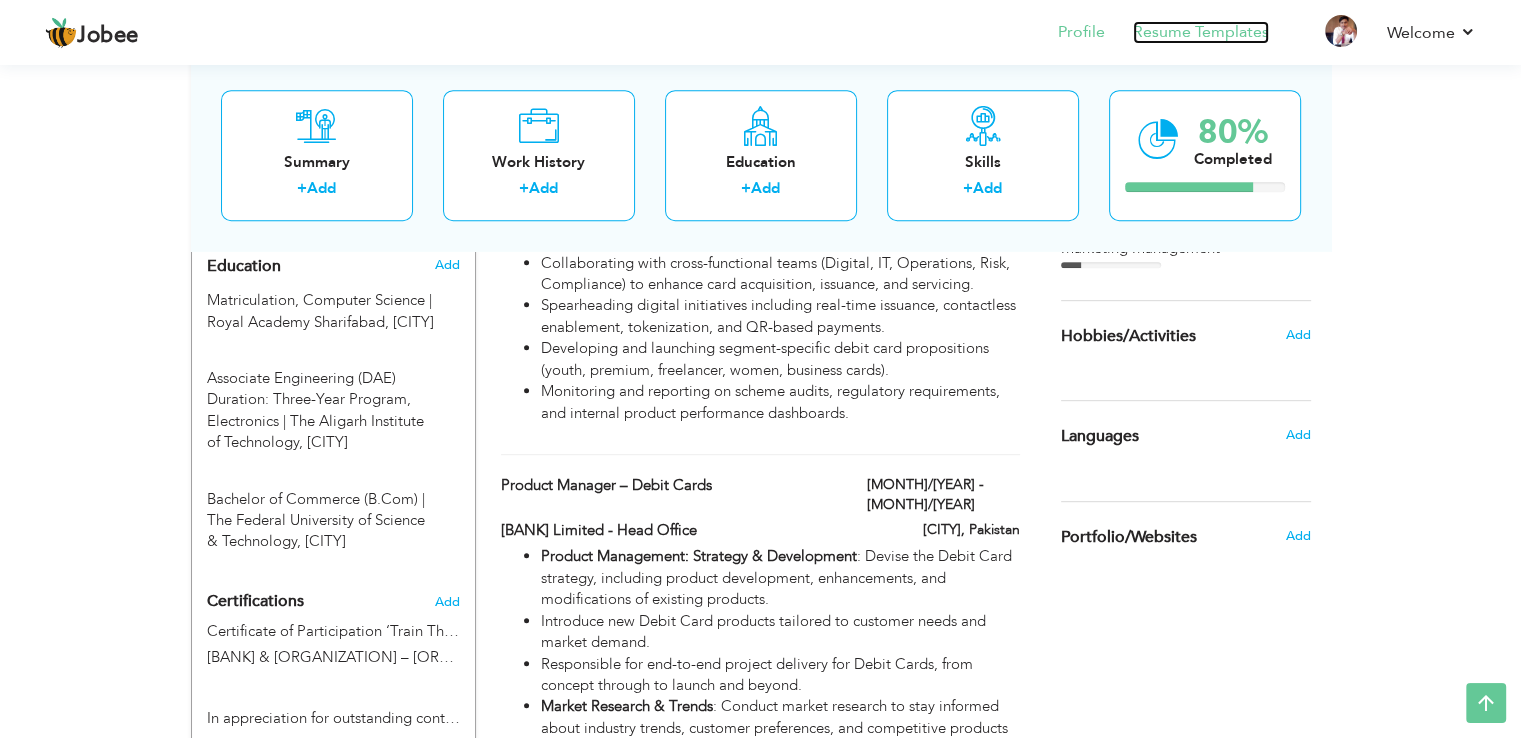 click on "Resume Templates" at bounding box center [1201, 32] 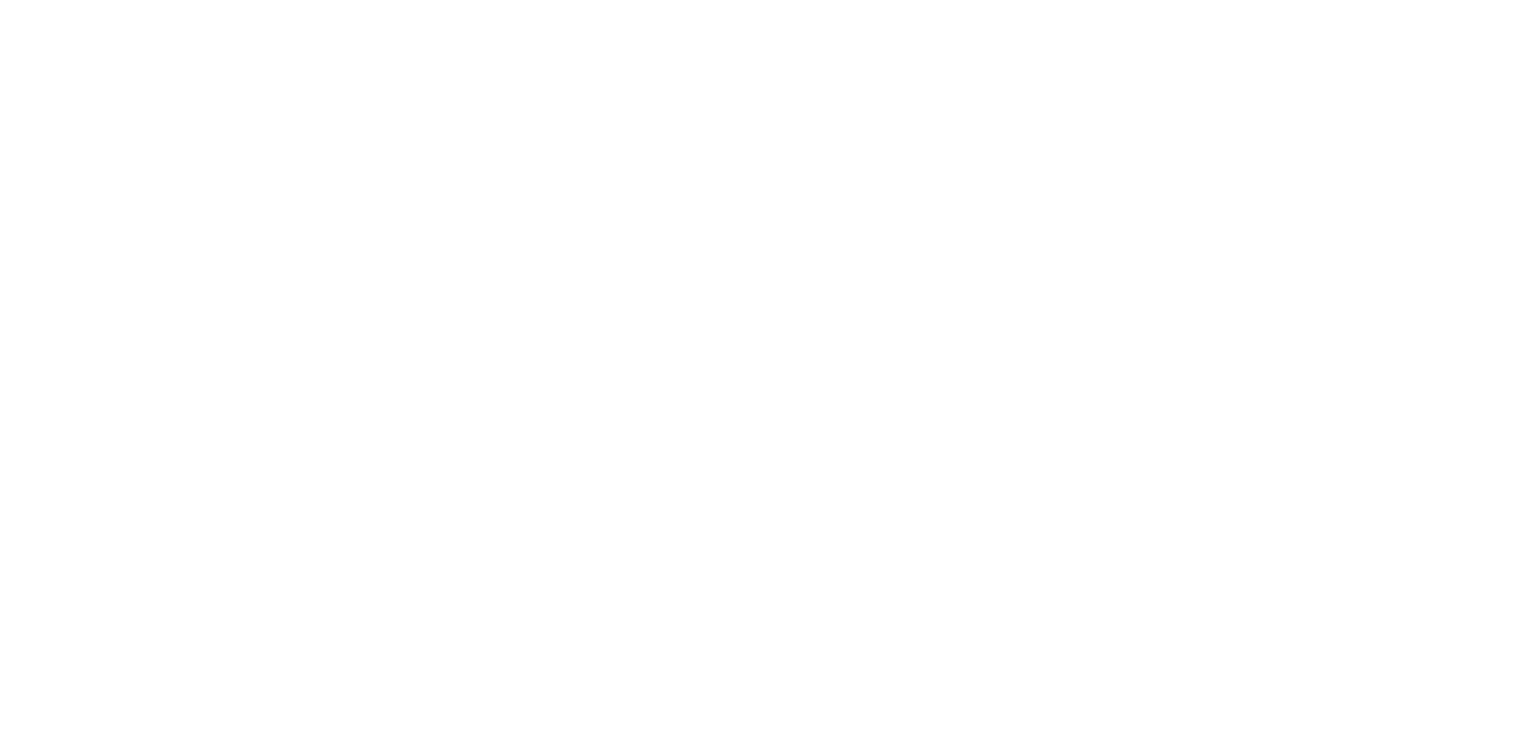 scroll, scrollTop: 0, scrollLeft: 0, axis: both 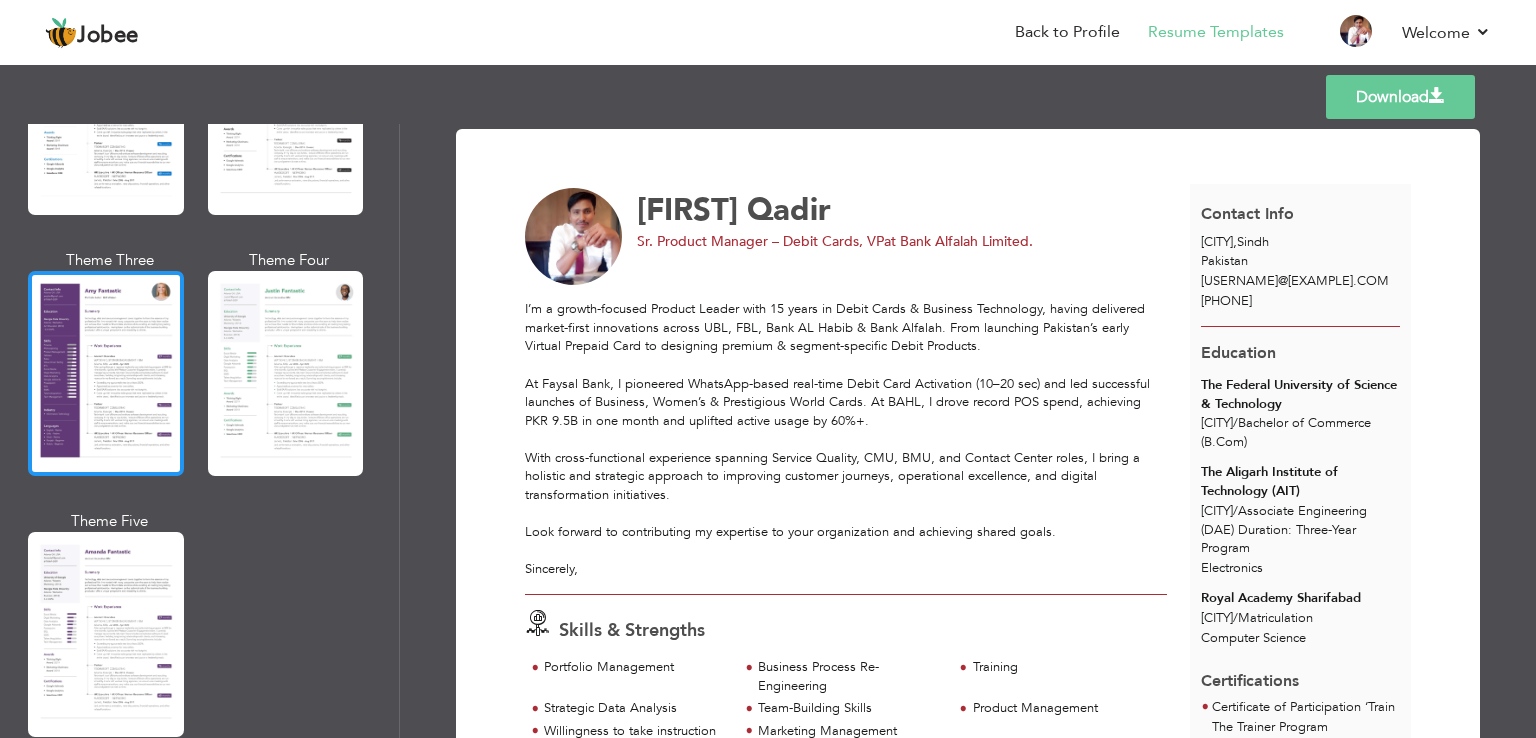 click at bounding box center [106, 373] 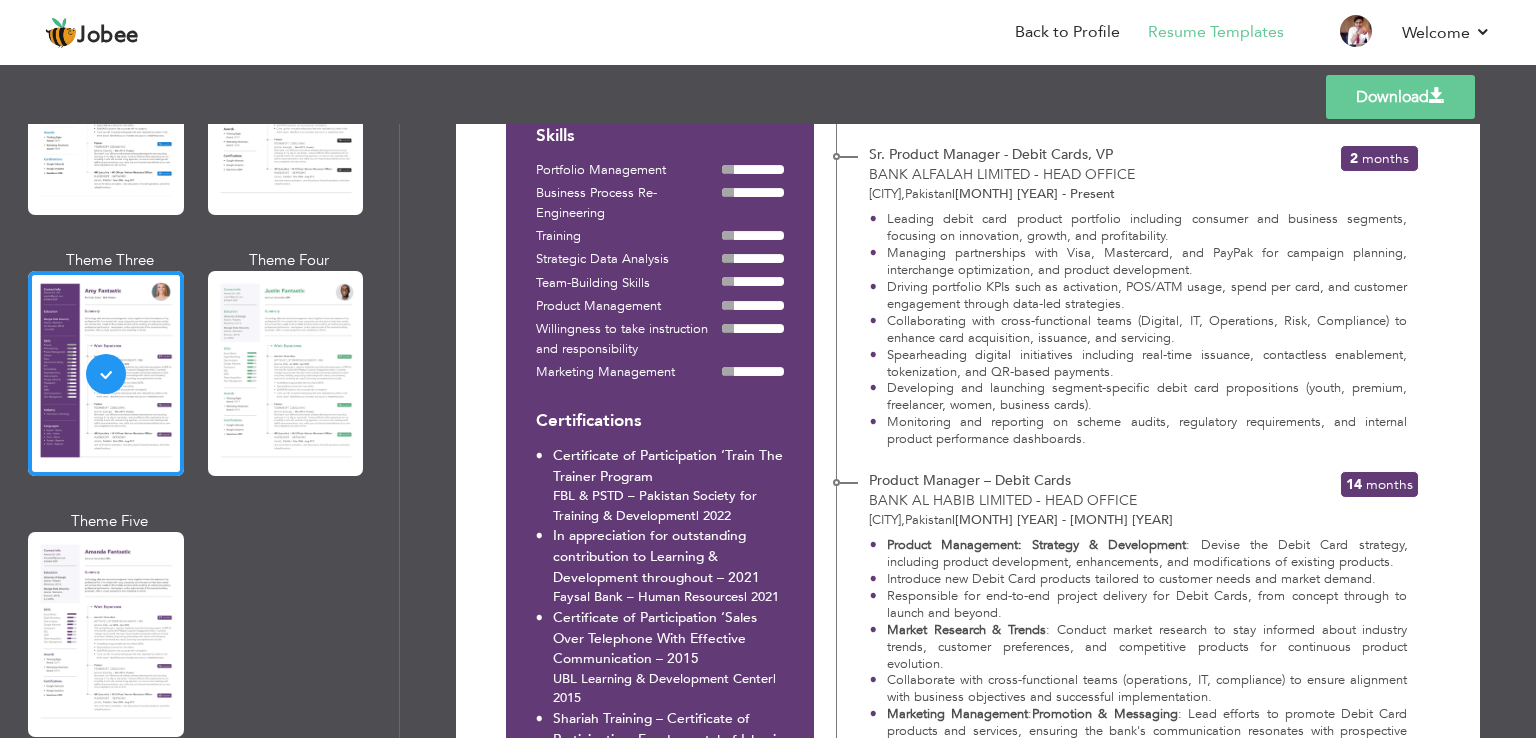scroll, scrollTop: 562, scrollLeft: 0, axis: vertical 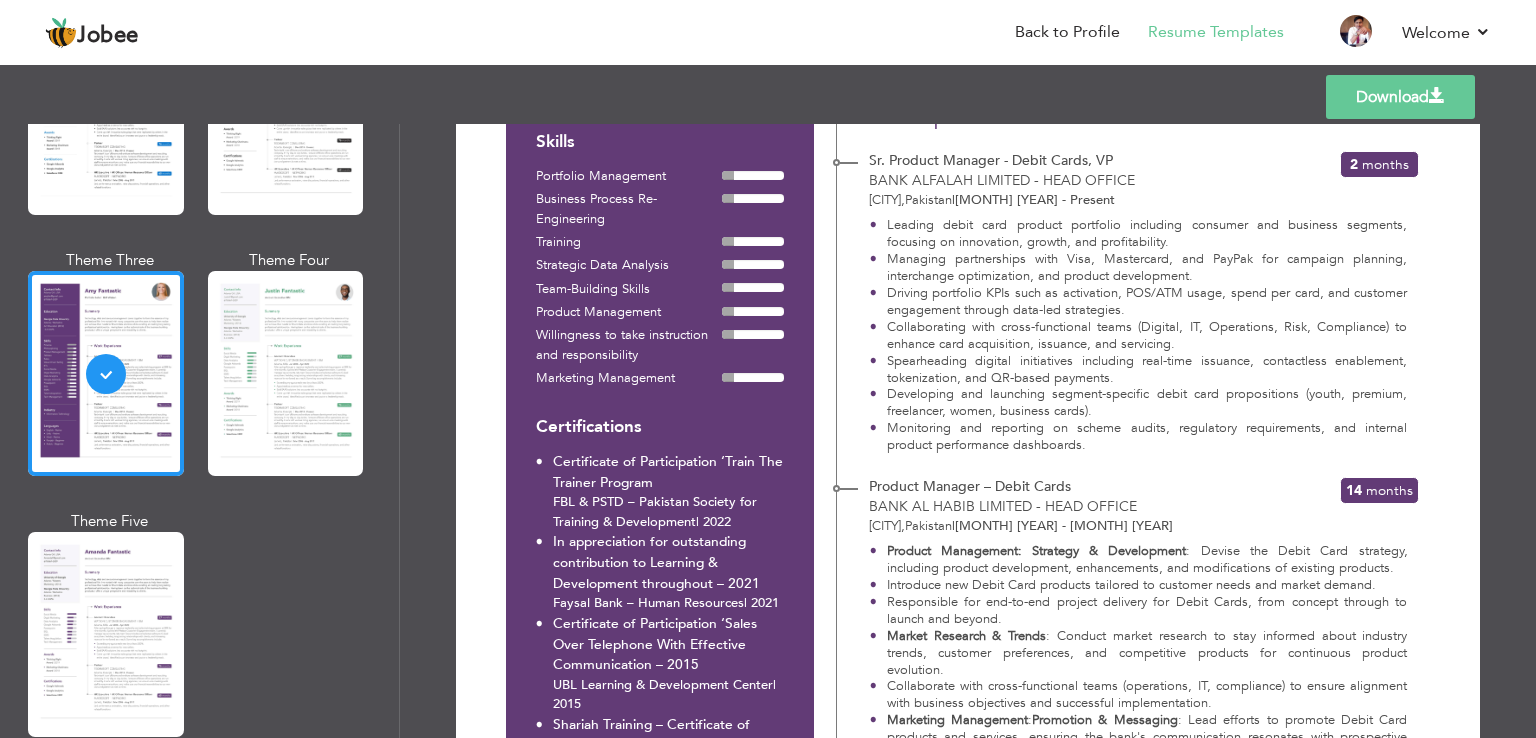 click on "Download" at bounding box center [1400, 97] 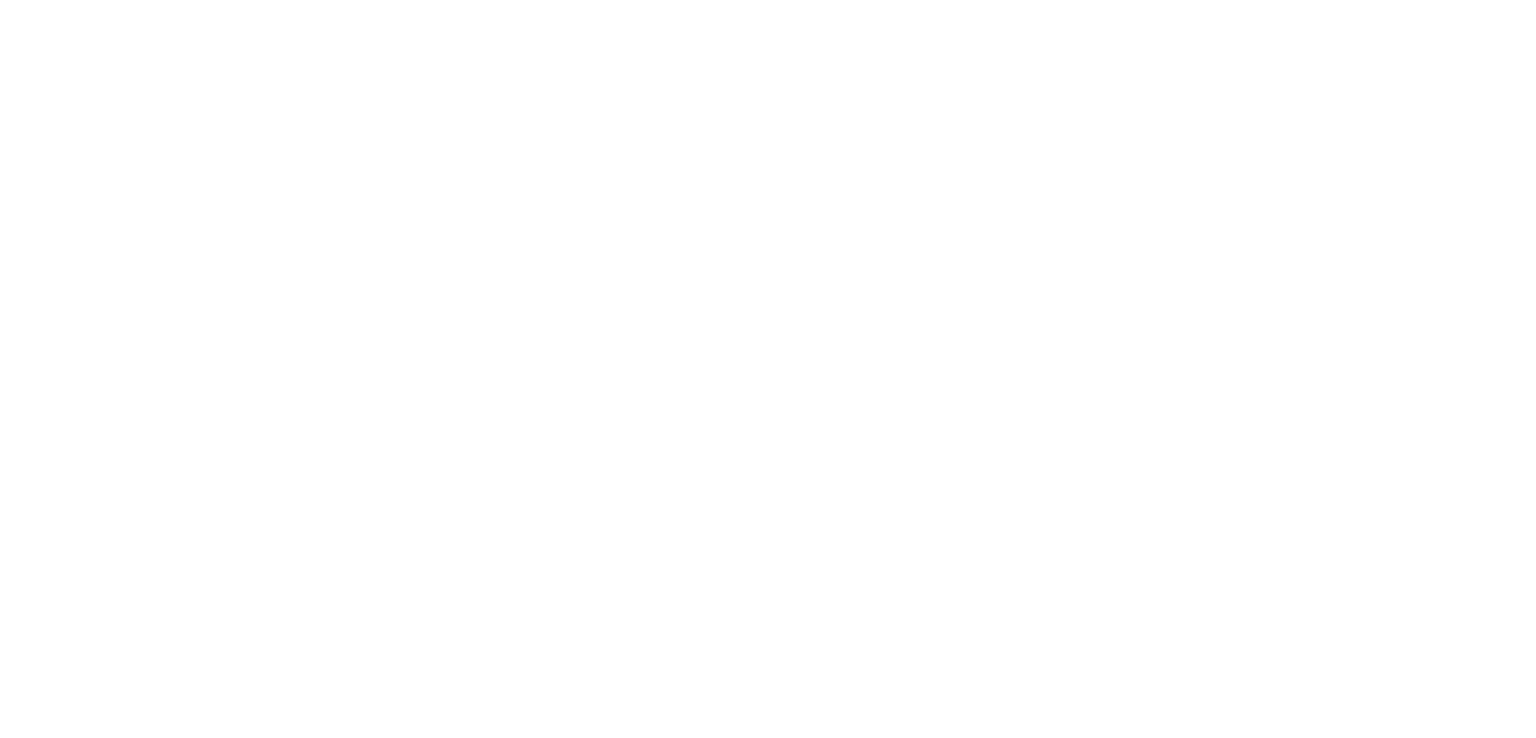 scroll, scrollTop: 0, scrollLeft: 0, axis: both 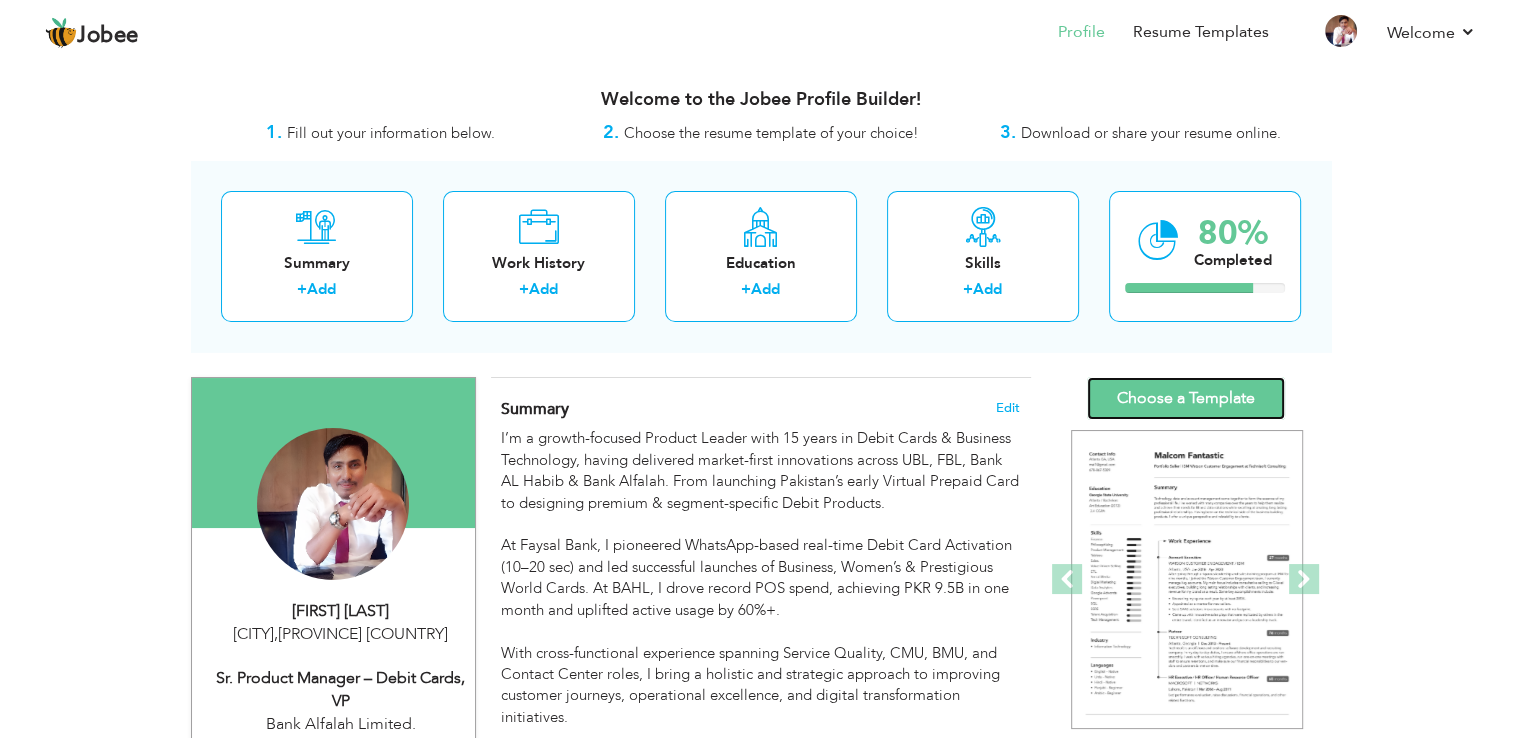 click on "Choose a Template" at bounding box center (1186, 398) 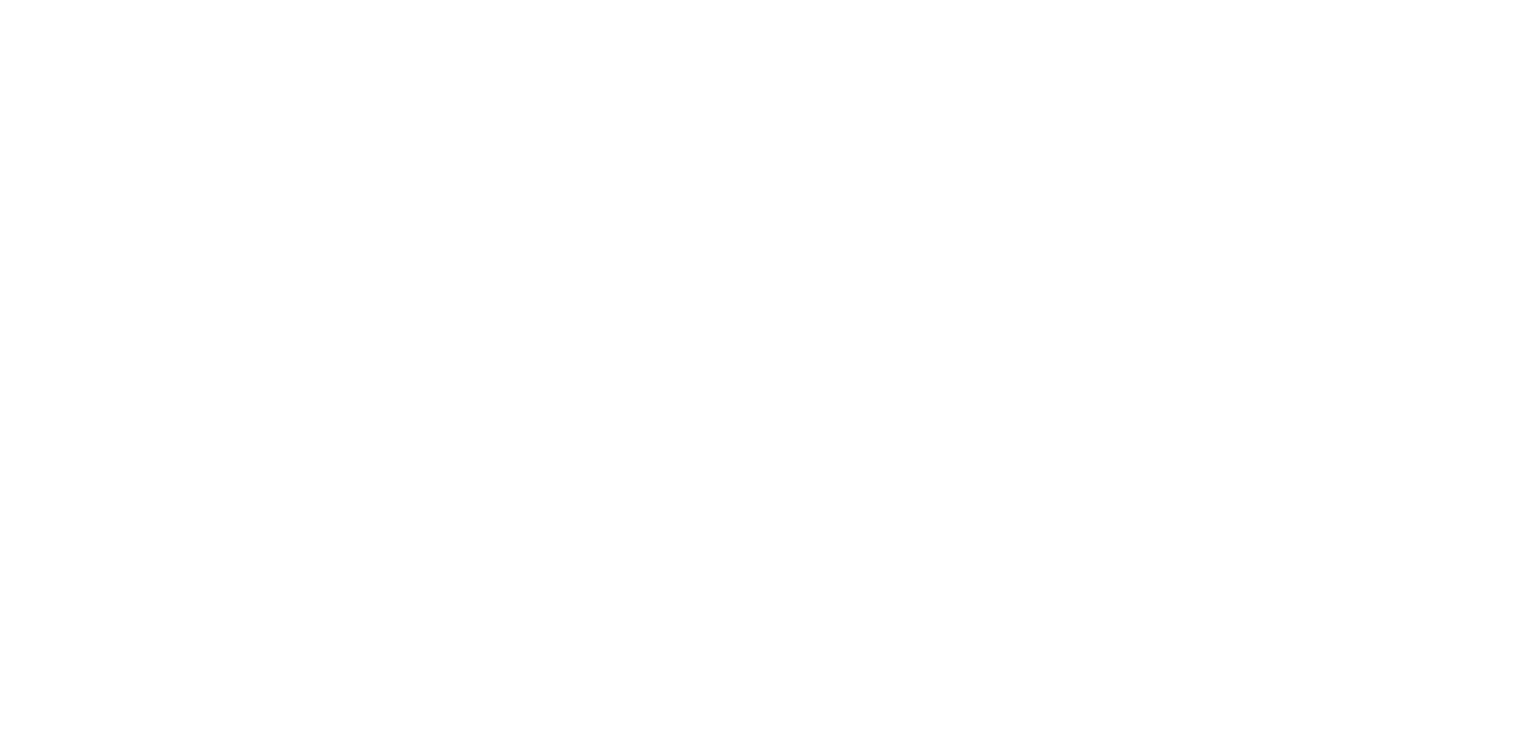 scroll, scrollTop: 0, scrollLeft: 0, axis: both 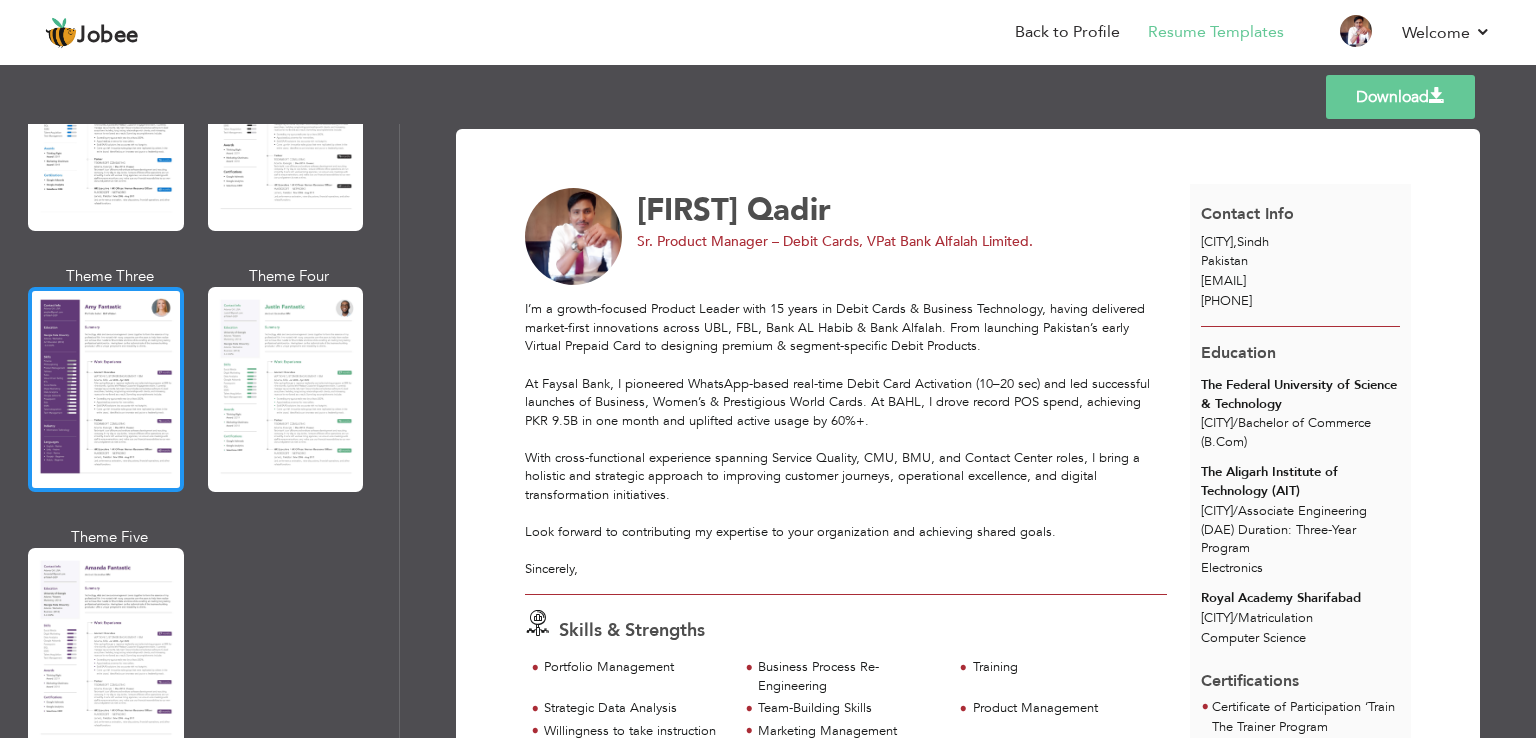 click at bounding box center [106, 389] 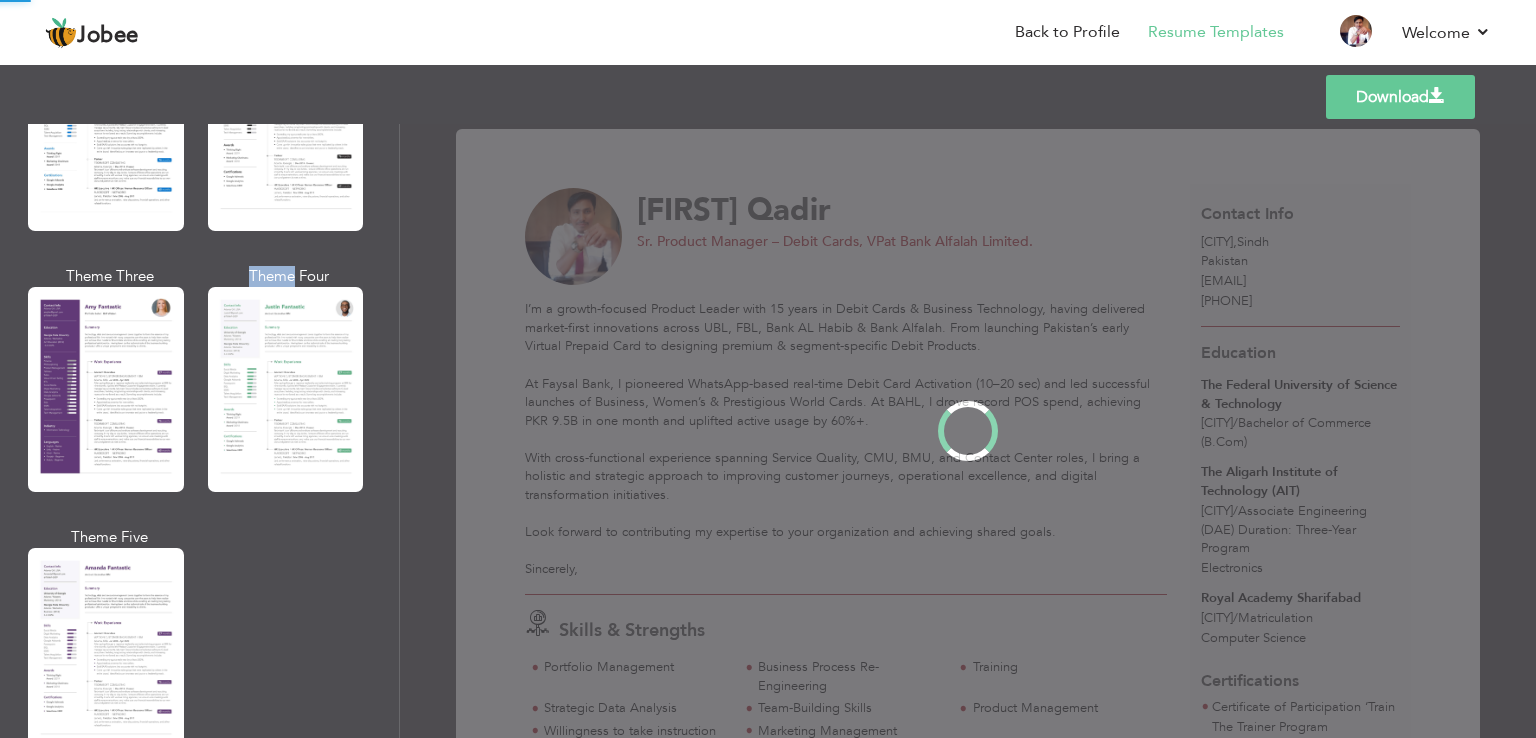 click on "Professional Themes
Theme One
Theme Two
Theme Three
Theme Four" at bounding box center [768, 431] 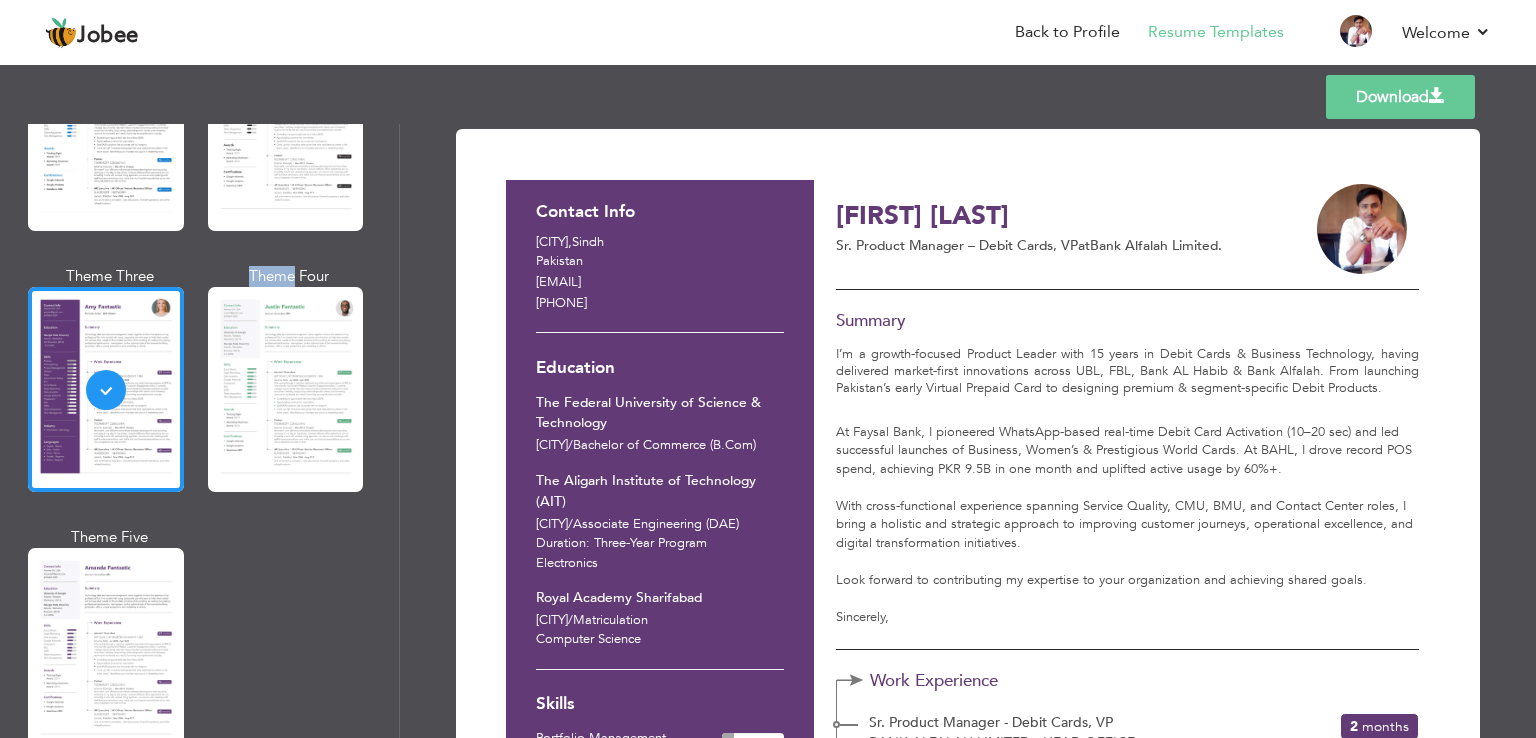 click on "Download" at bounding box center [1400, 97] 